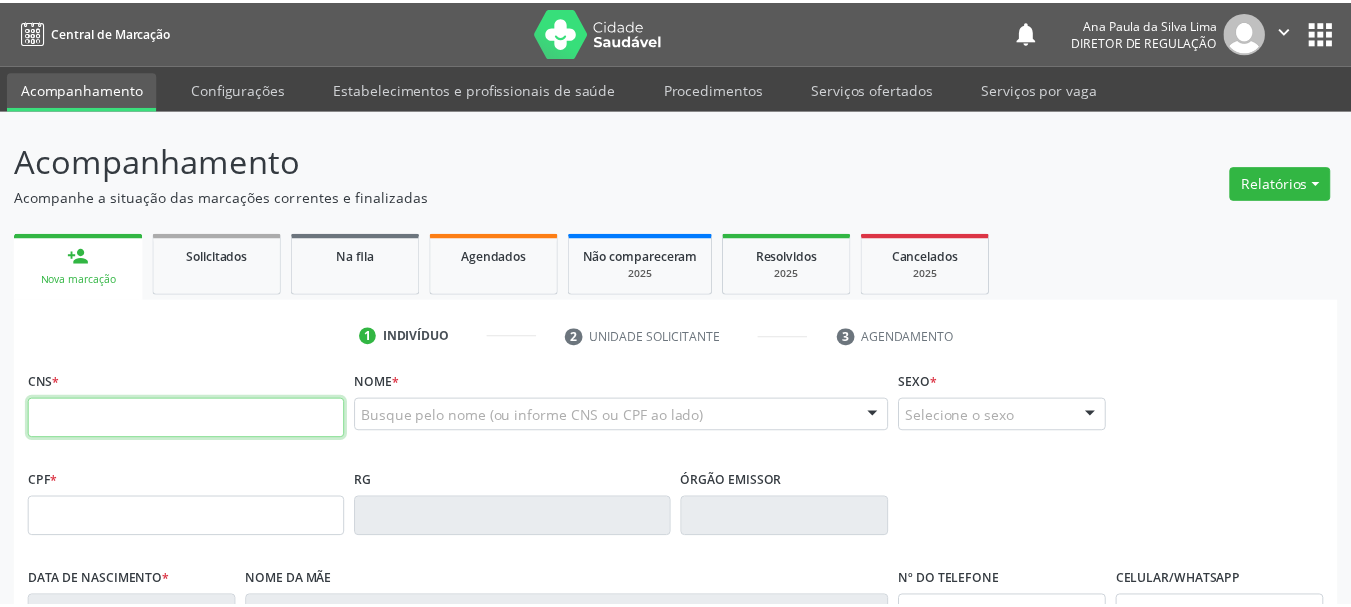 scroll, scrollTop: 0, scrollLeft: 0, axis: both 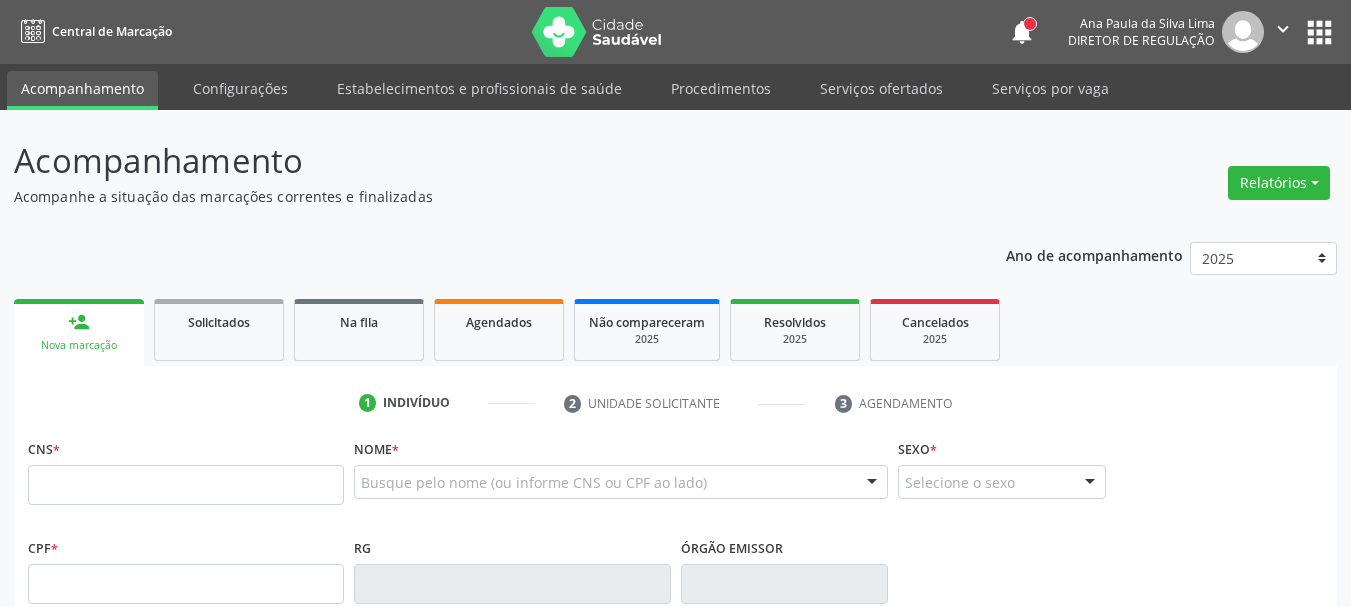 drag, startPoint x: 850, startPoint y: 100, endPoint x: 829, endPoint y: 121, distance: 29.698484 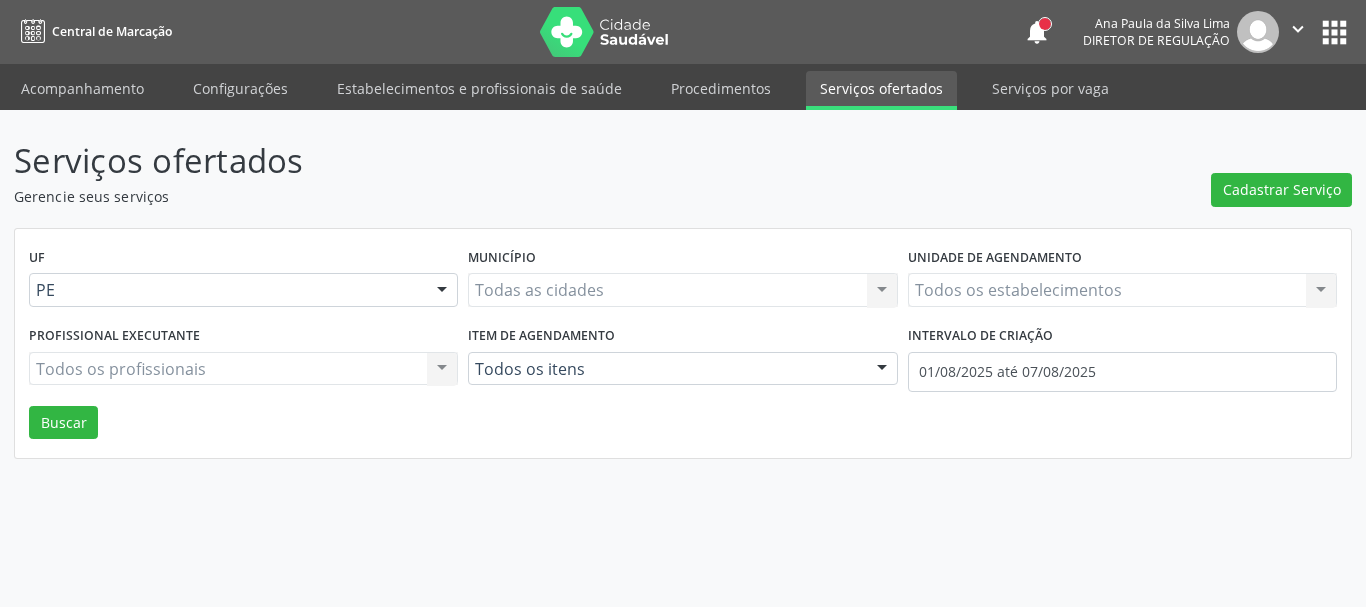click on "Todos os estabelecimentos         Todos os estabelecimentos
Nenhum resultado encontrado para: "   "
Não há nenhuma opção para ser exibida." at bounding box center (1122, 290) 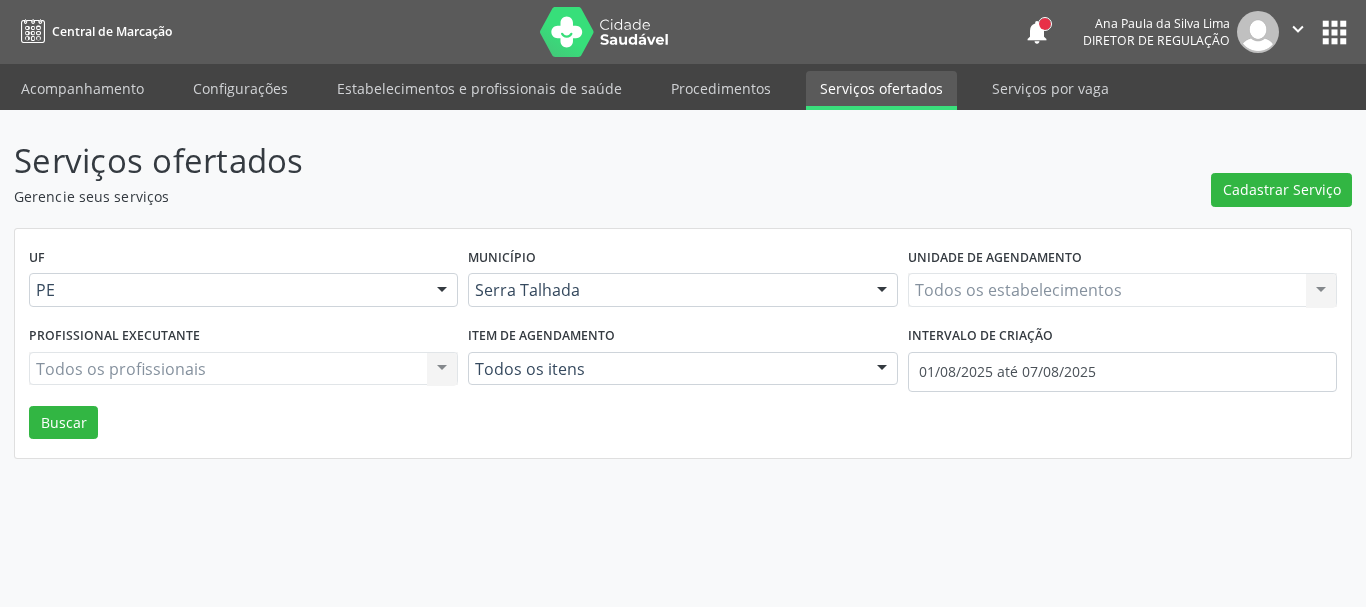 click on "Todos os estabelecimentos         Todos os estabelecimentos
Nenhum resultado encontrado para: "   "
Não há nenhuma opção para ser exibida." at bounding box center [1122, 290] 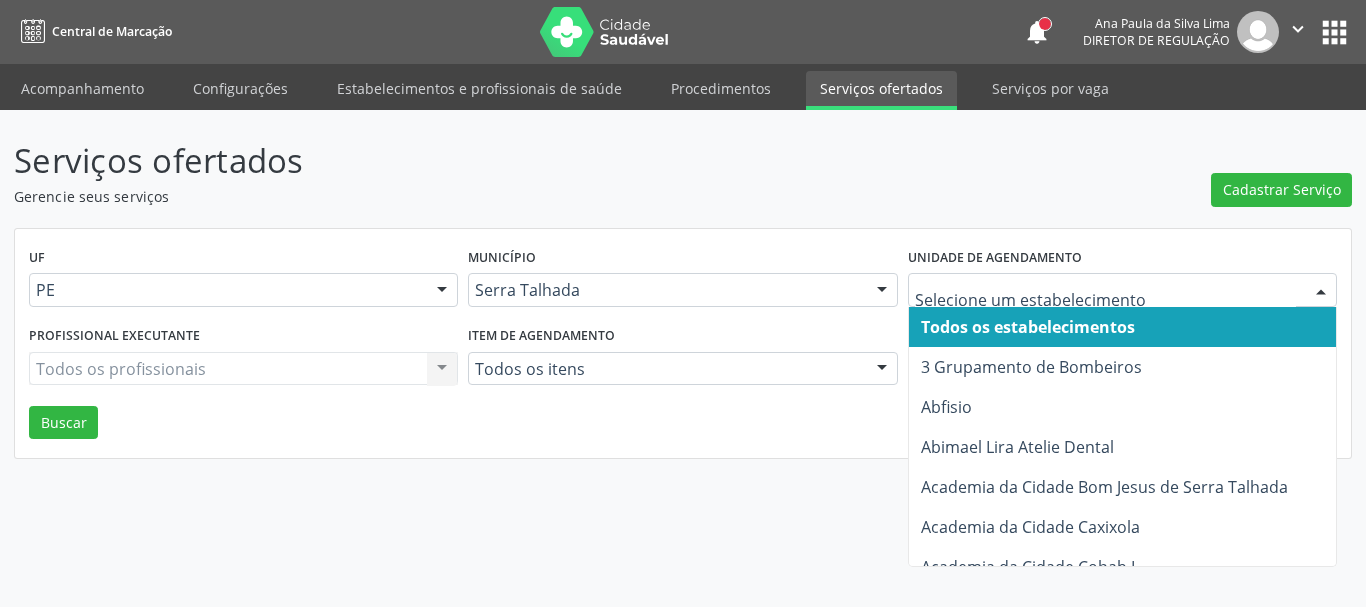 drag, startPoint x: 1009, startPoint y: 292, endPoint x: 999, endPoint y: 312, distance: 22.36068 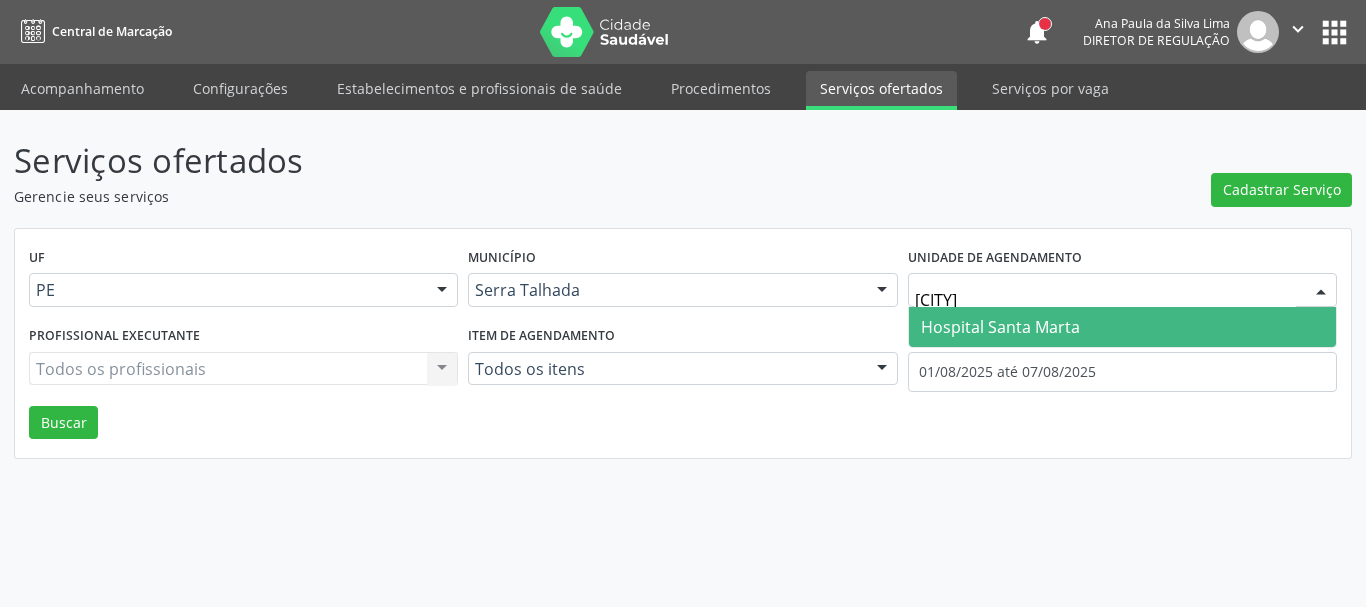 type on "santa marta" 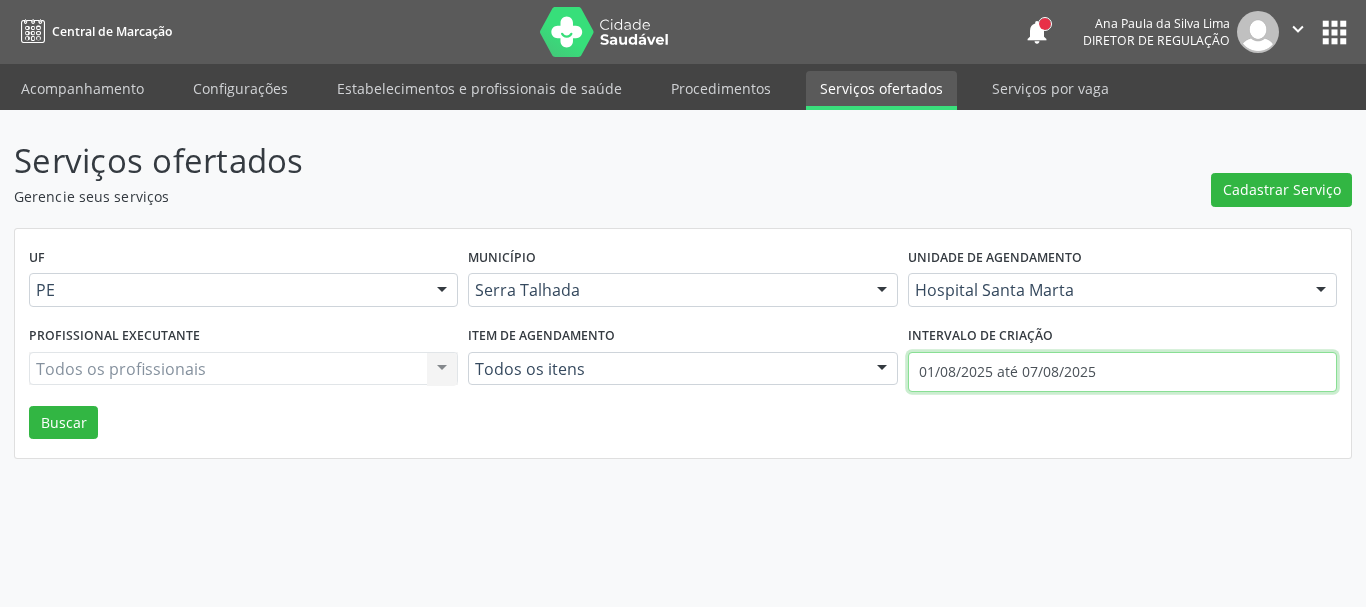 click on "01/08/2025 até 07/08/2025" at bounding box center (1122, 372) 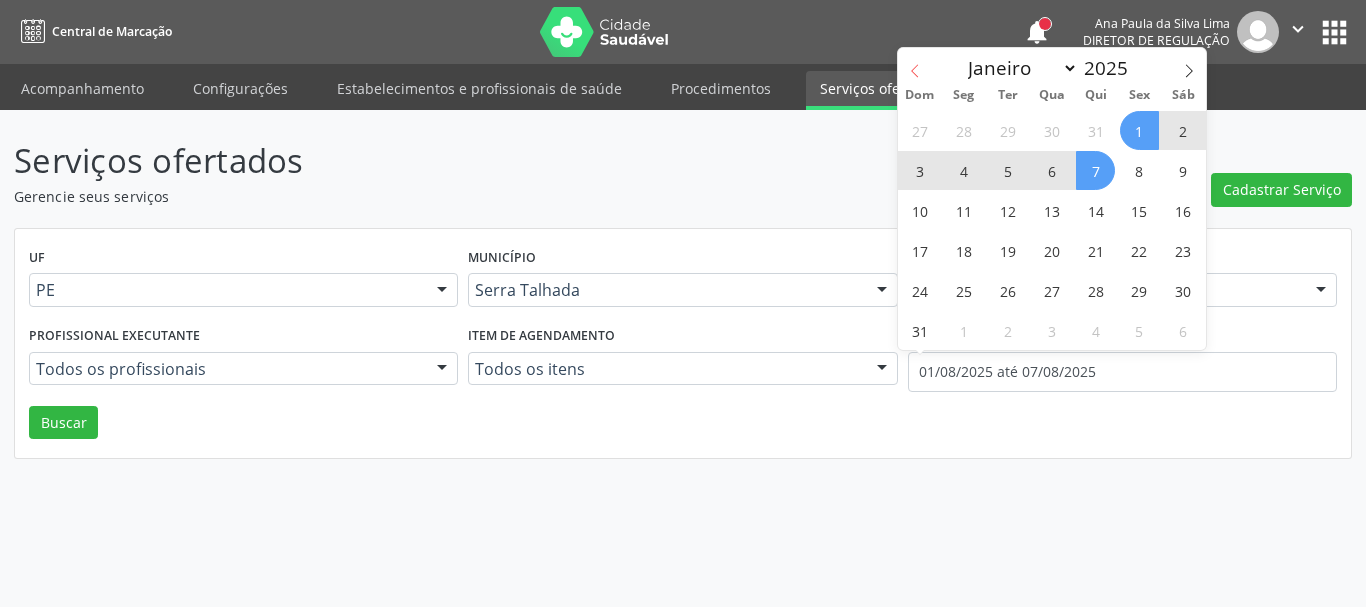 click 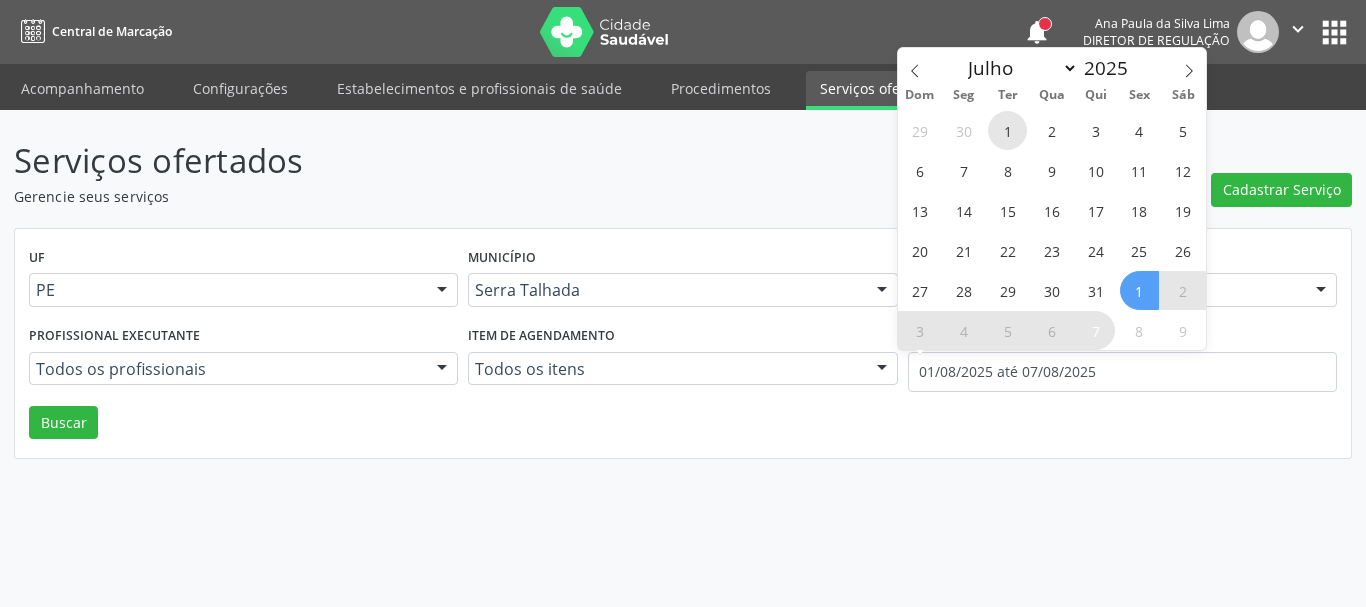 click on "1" at bounding box center (1007, 130) 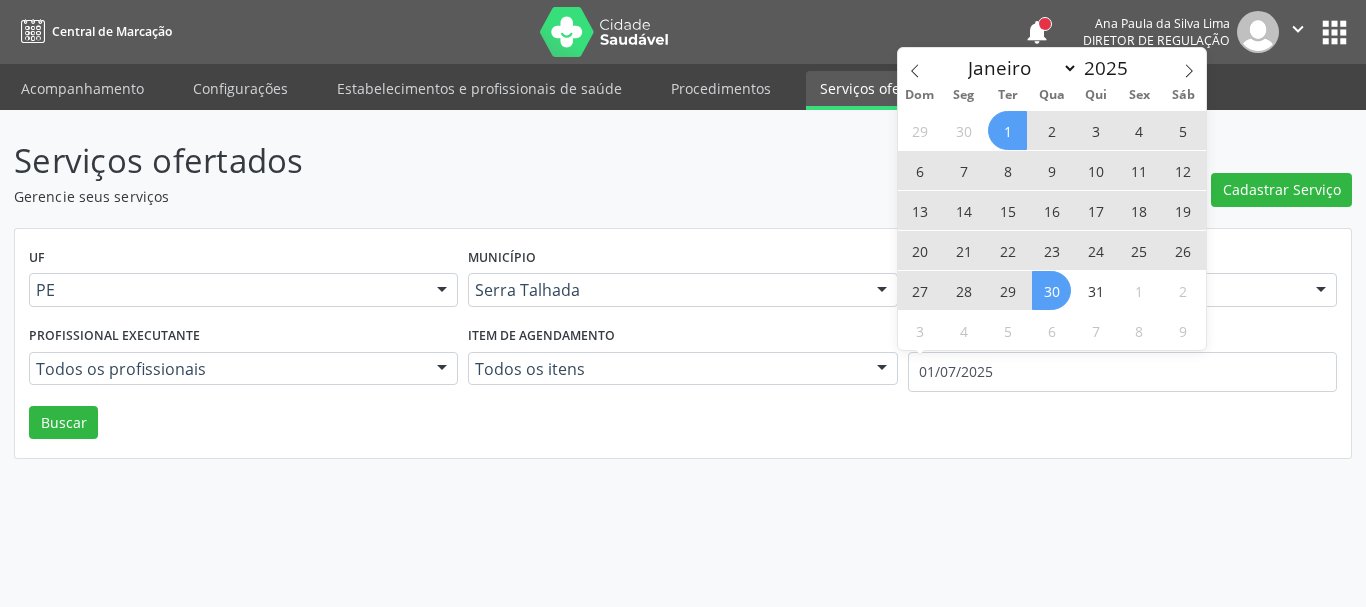 click on "30" at bounding box center (1051, 290) 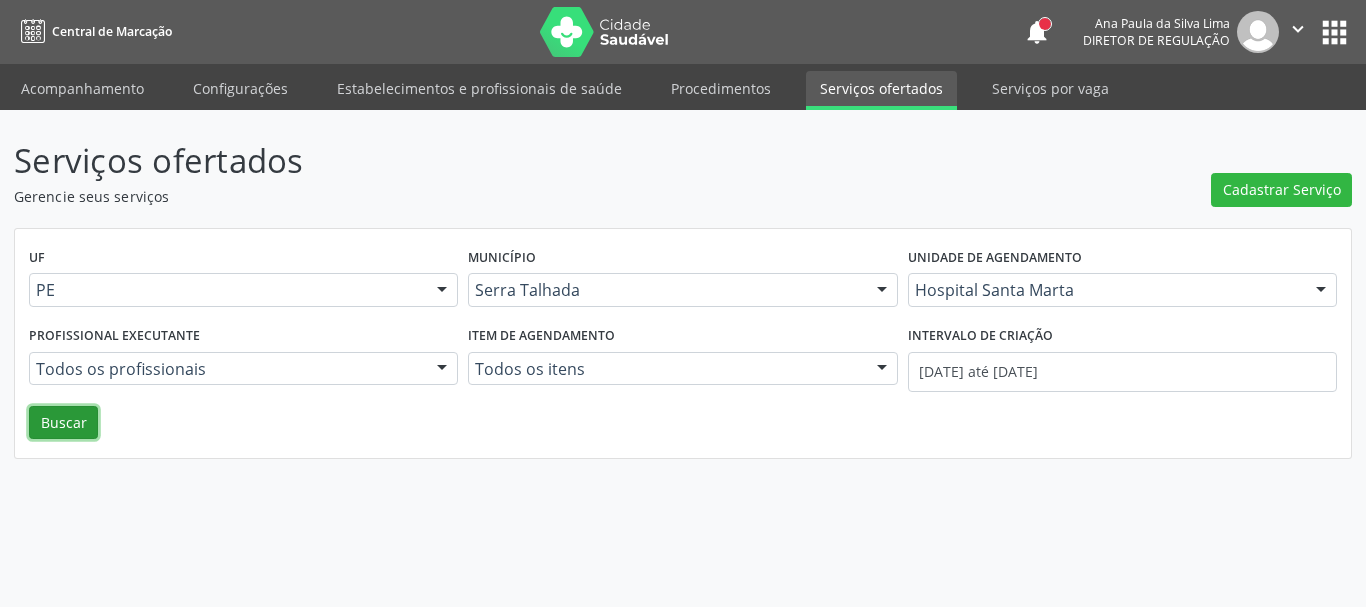 click on "Buscar" at bounding box center (63, 423) 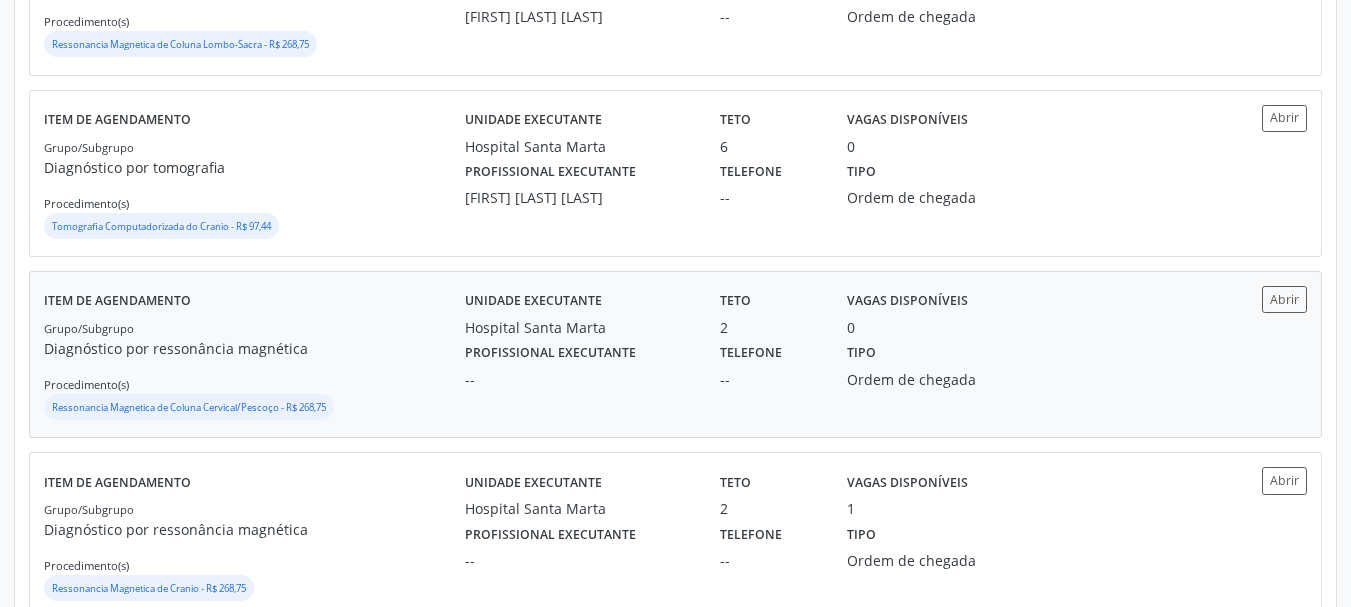 scroll, scrollTop: 423, scrollLeft: 0, axis: vertical 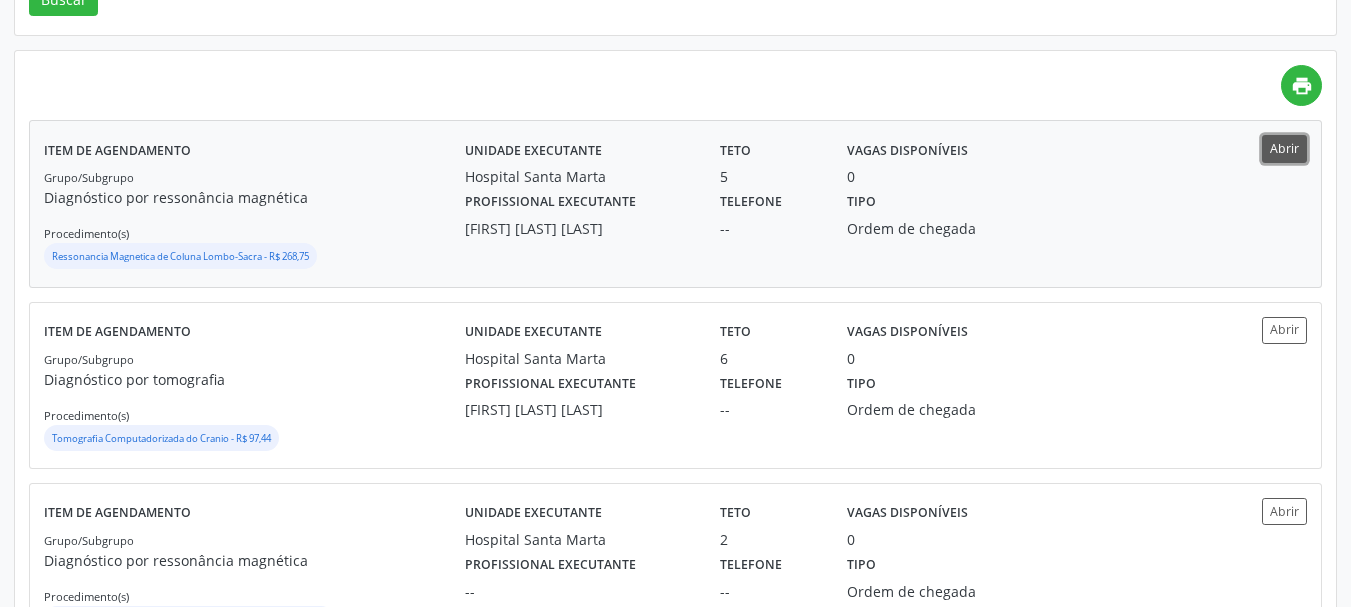 click on "Abrir" at bounding box center [1284, 148] 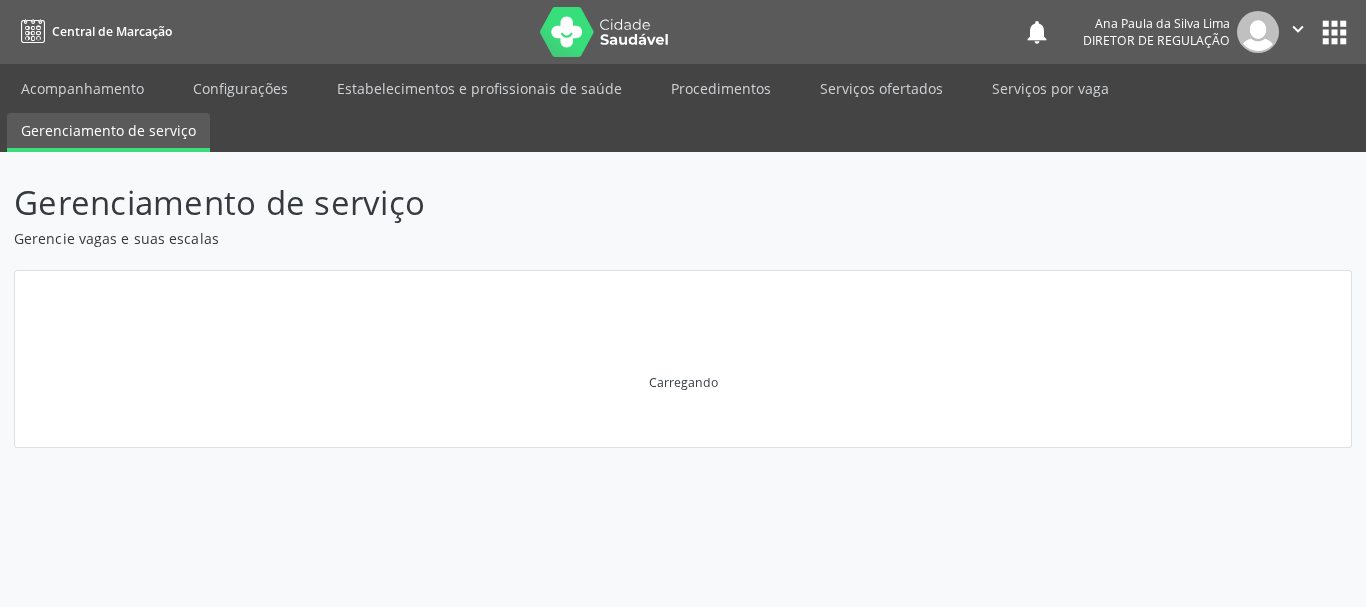scroll, scrollTop: 0, scrollLeft: 0, axis: both 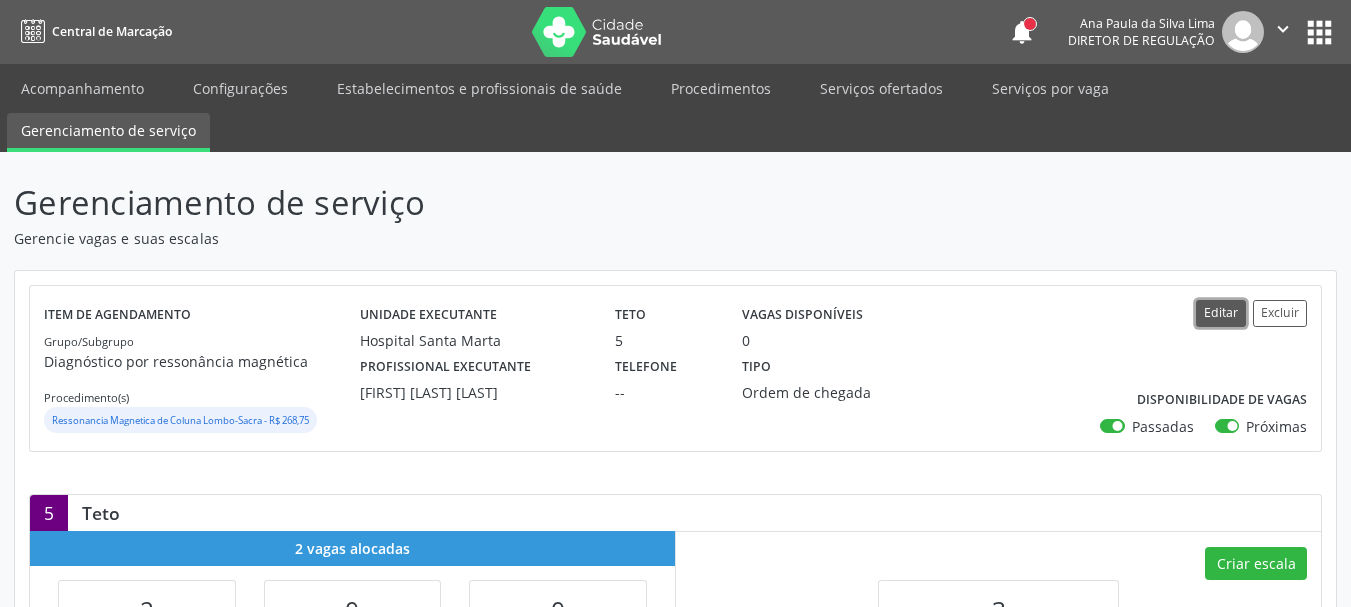click on "Editar" at bounding box center (1221, 313) 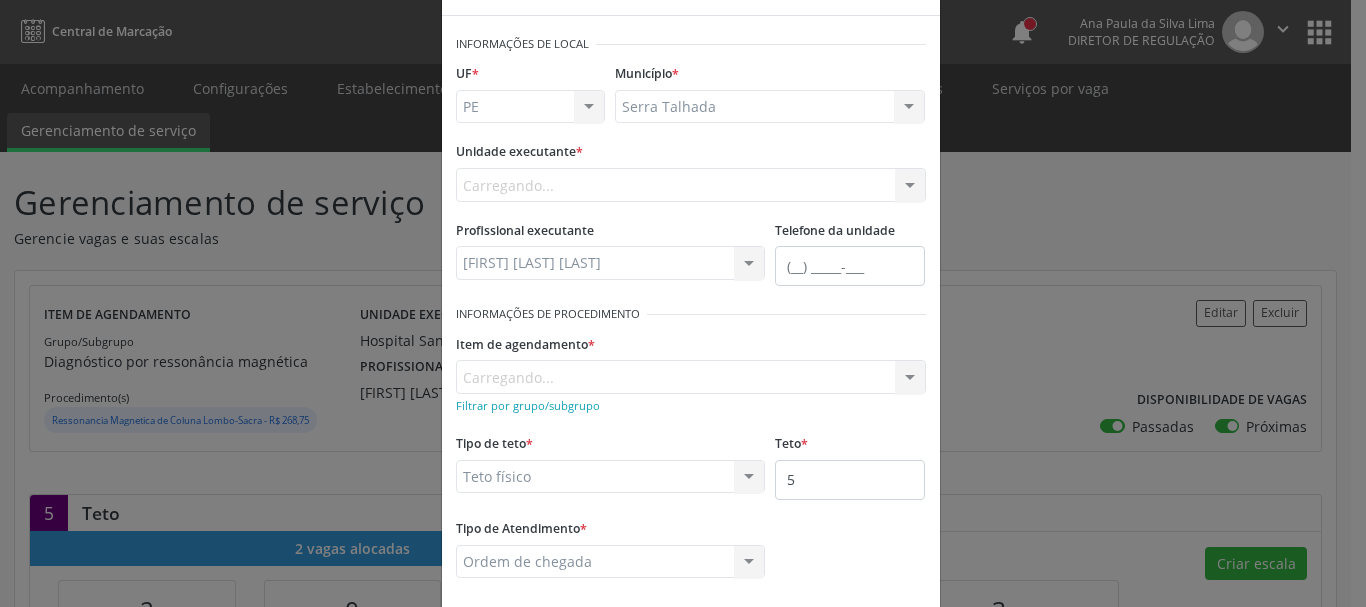 scroll, scrollTop: 100, scrollLeft: 0, axis: vertical 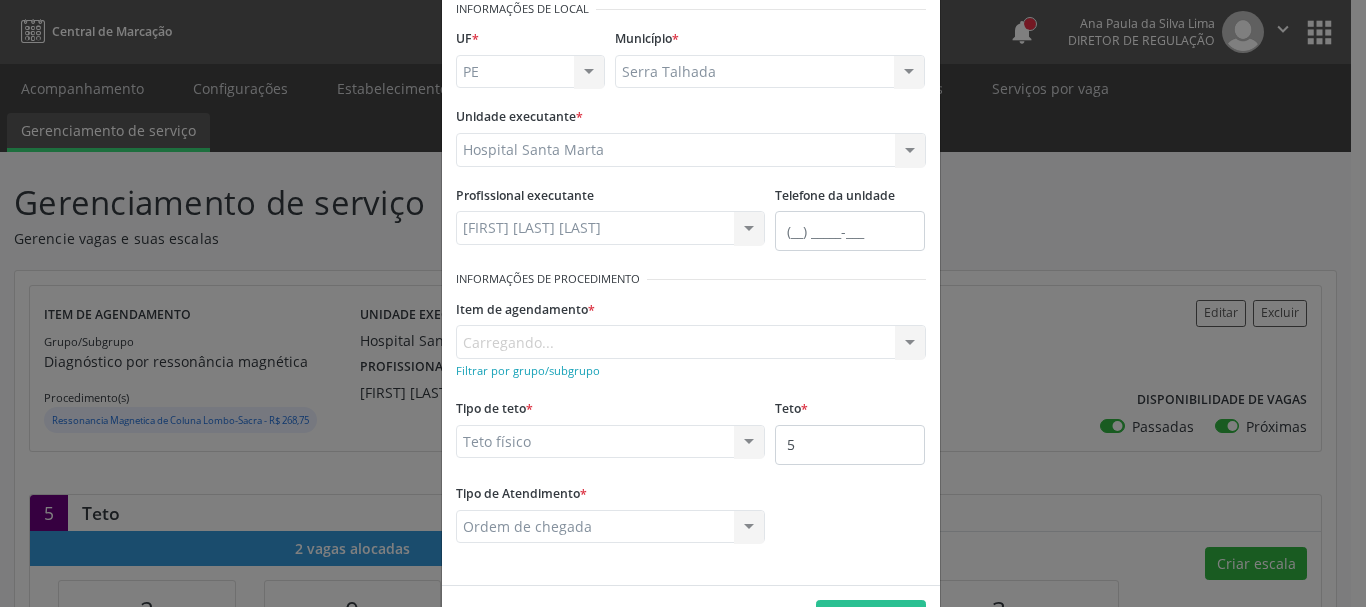 click on "Item de agendamento
*
Carregando...
No elements found. Consider changing the search query.   List is empty." at bounding box center [691, 326] 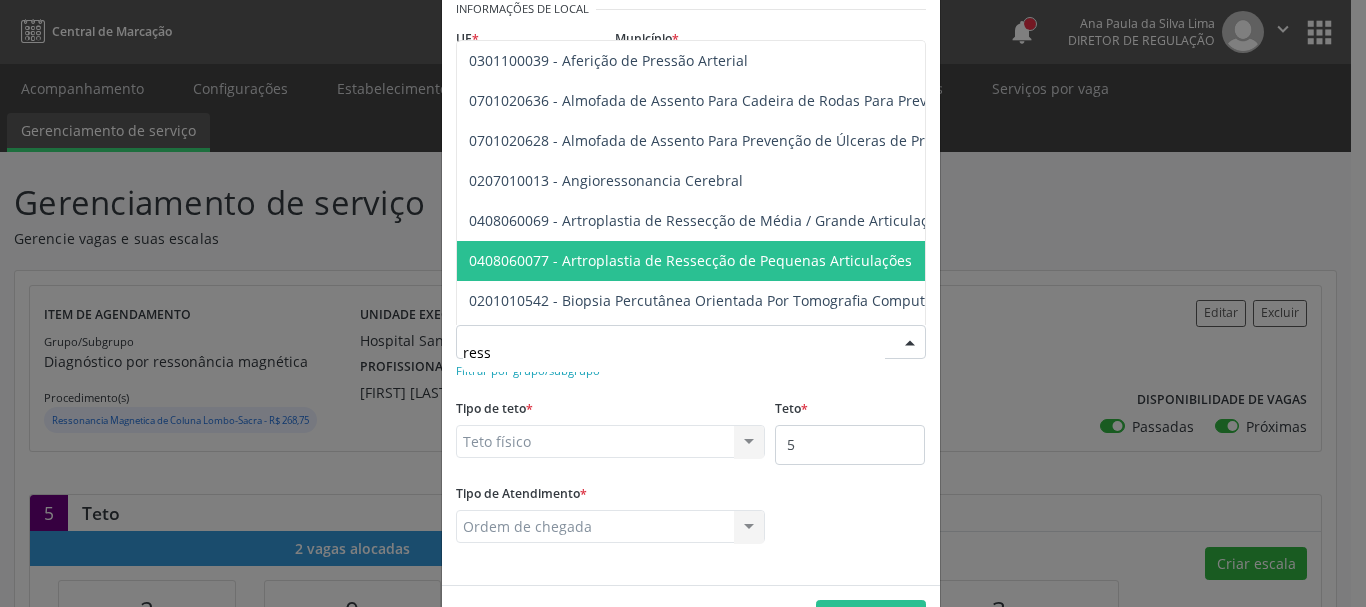 type on "resso" 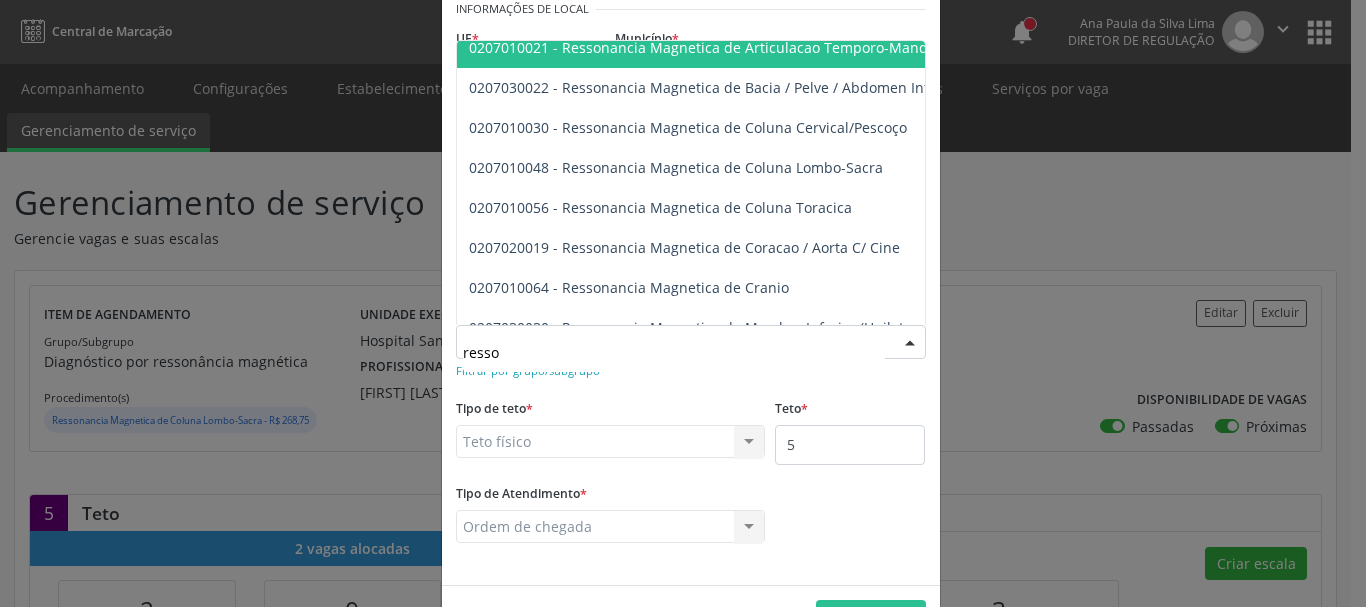 scroll, scrollTop: 200, scrollLeft: 0, axis: vertical 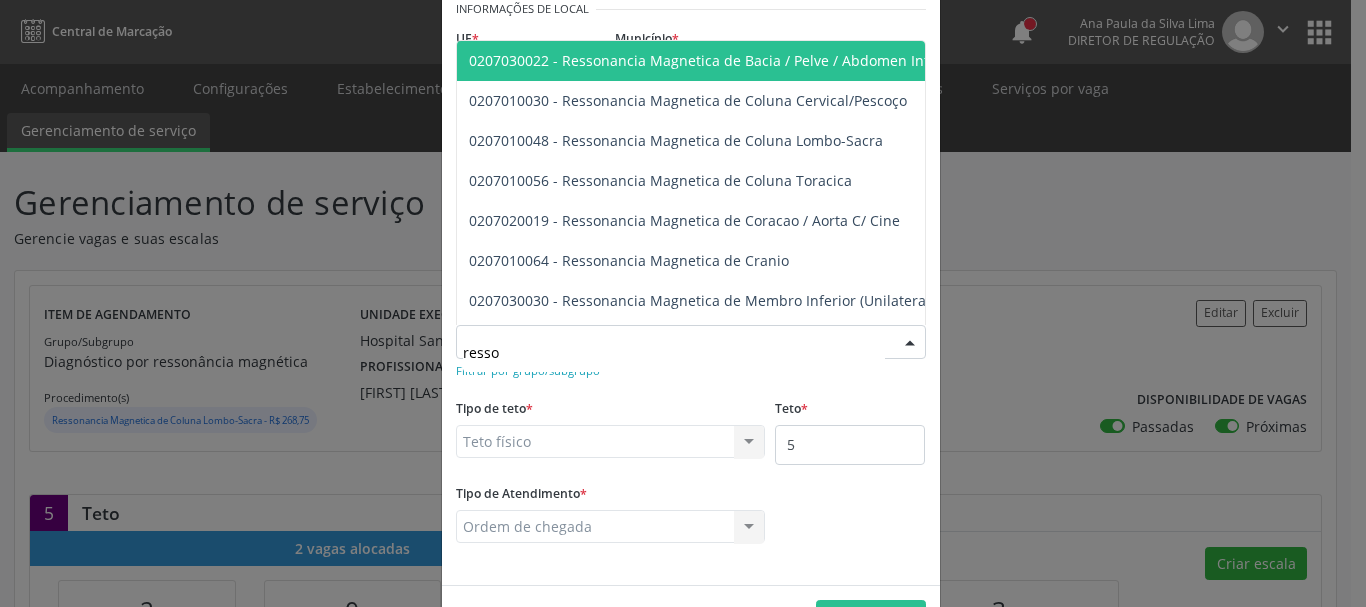 click on "0207030022 - Ressonancia Magnetica de Bacia / Pelve / Abdomen Inferior" at bounding box center [715, 60] 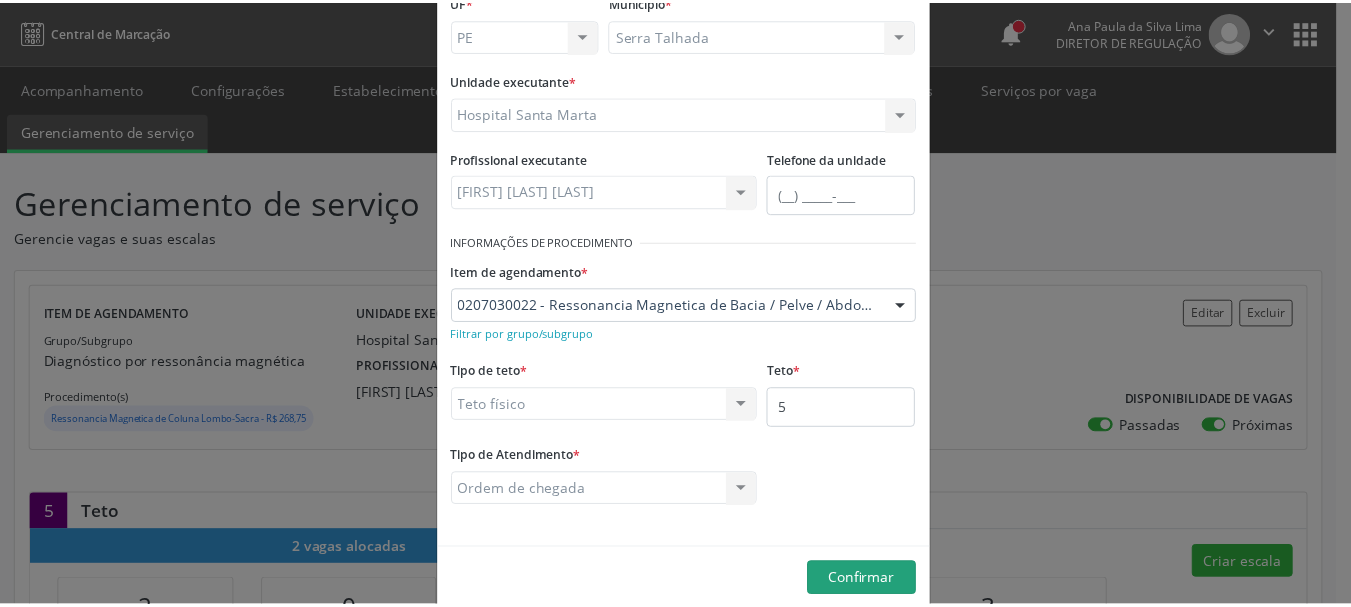 scroll, scrollTop: 166, scrollLeft: 0, axis: vertical 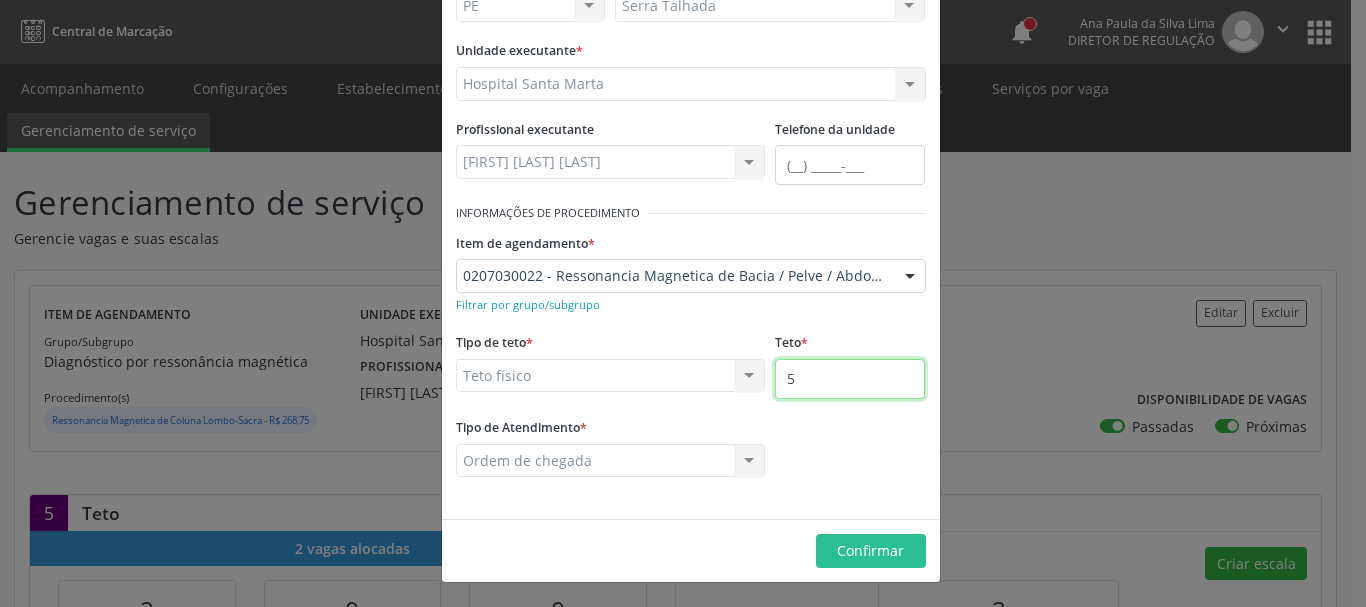 click on "5" at bounding box center (850, 379) 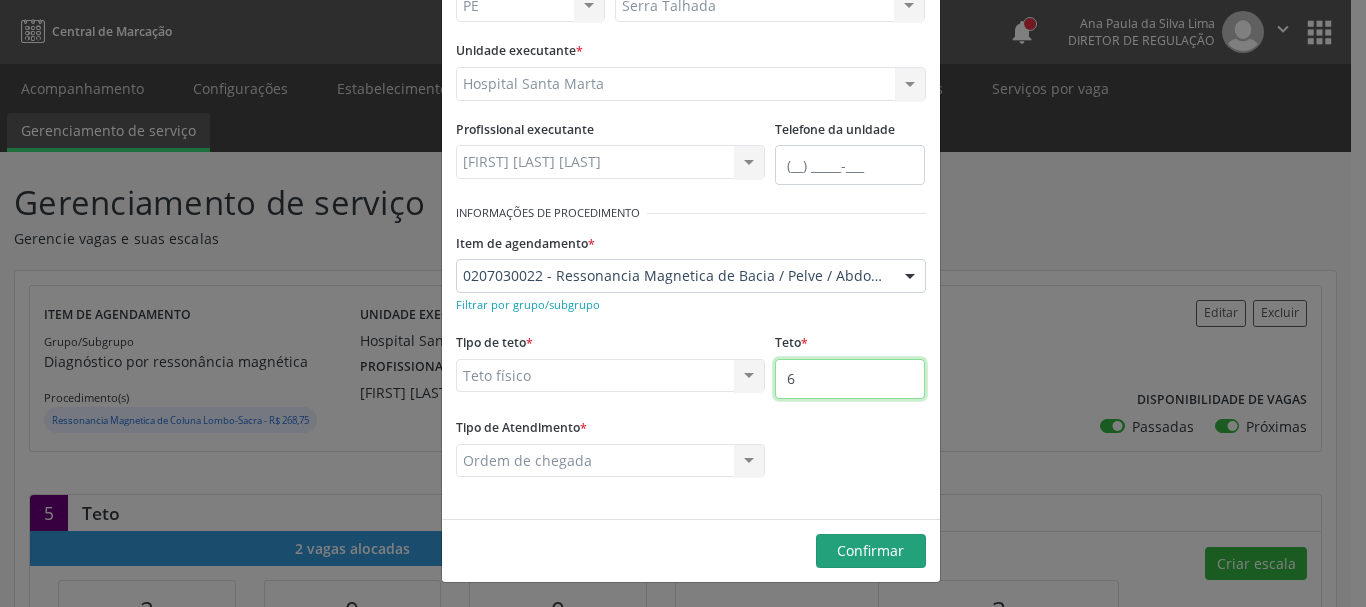 type on "6" 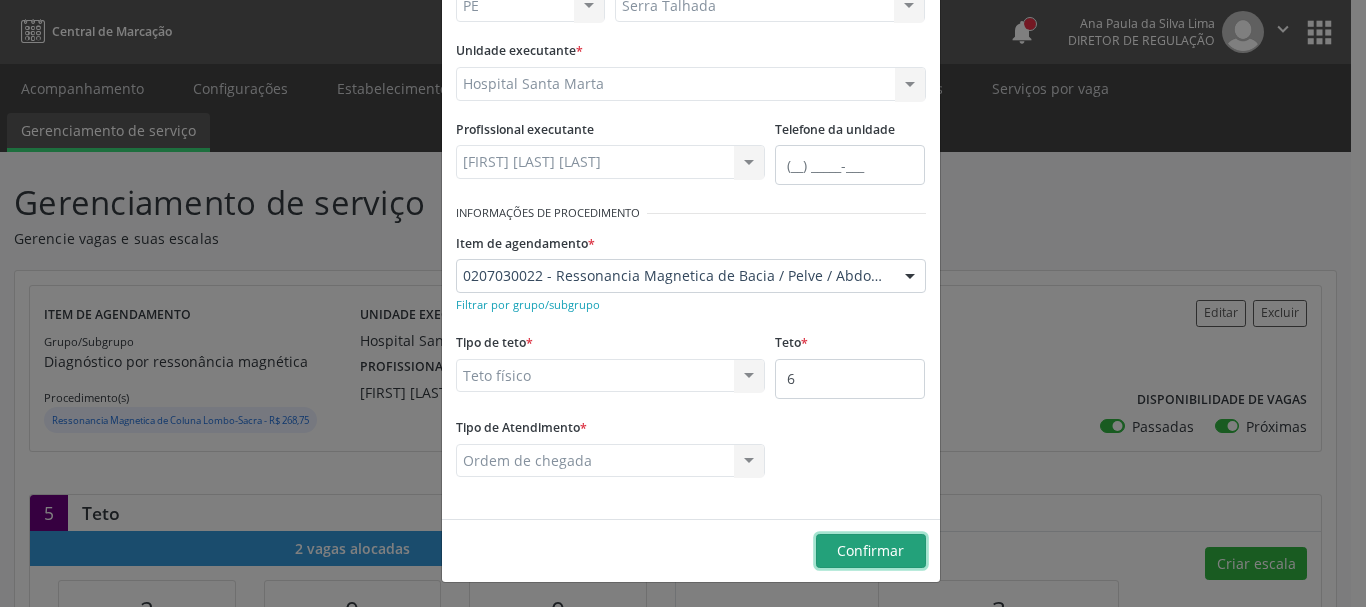 click on "Confirmar" at bounding box center (870, 550) 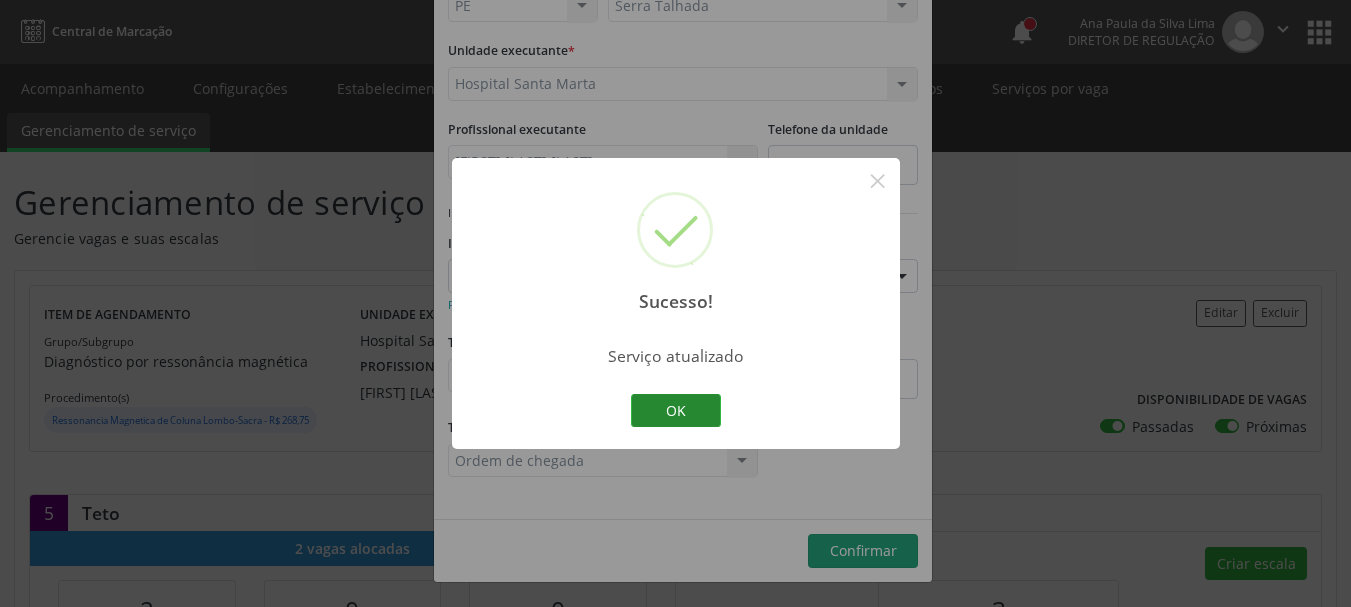 click on "OK" at bounding box center (676, 411) 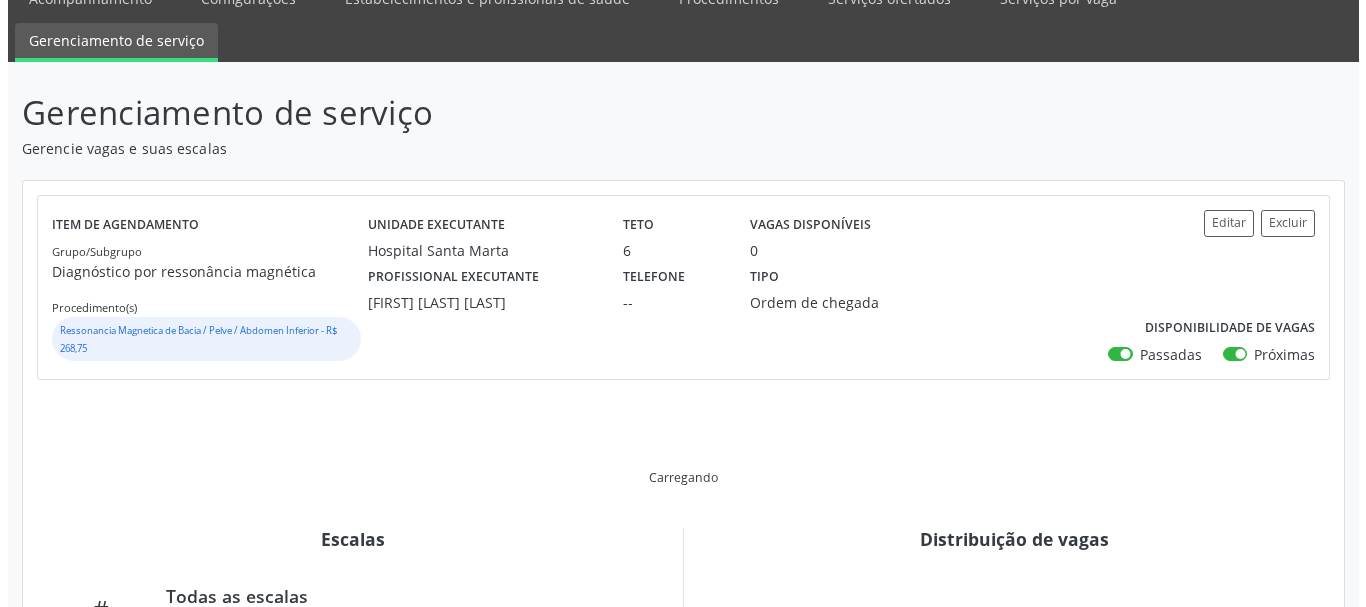 scroll, scrollTop: 200, scrollLeft: 0, axis: vertical 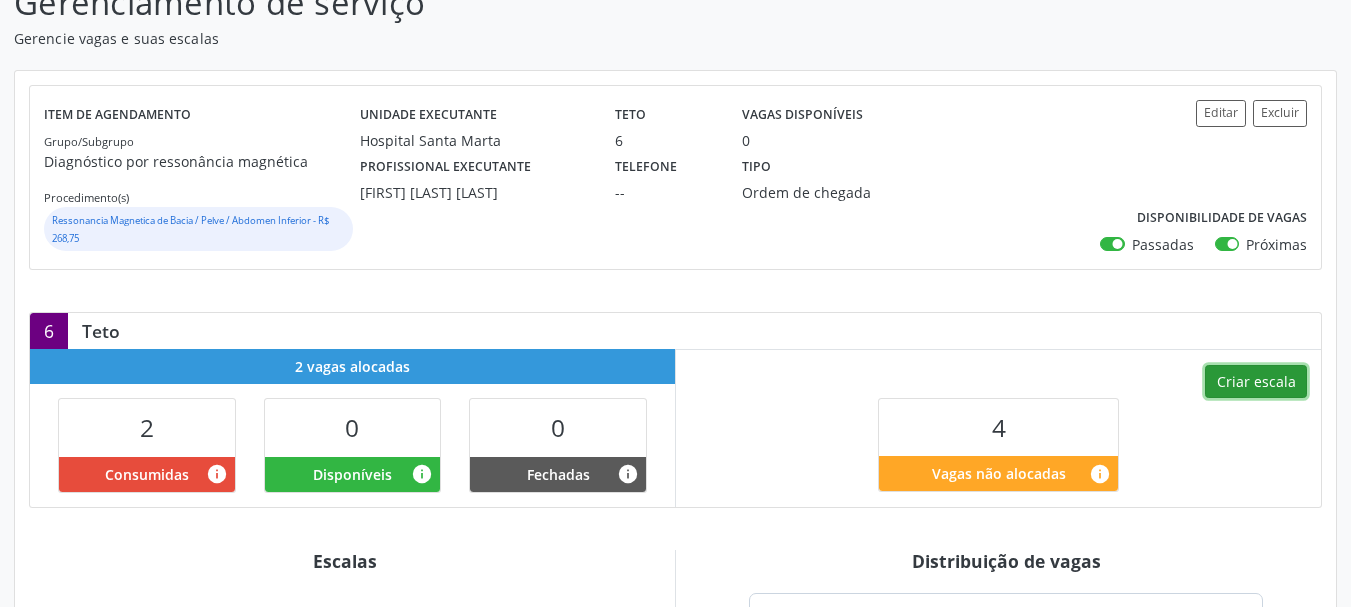 click on "Criar escala" at bounding box center (1256, 382) 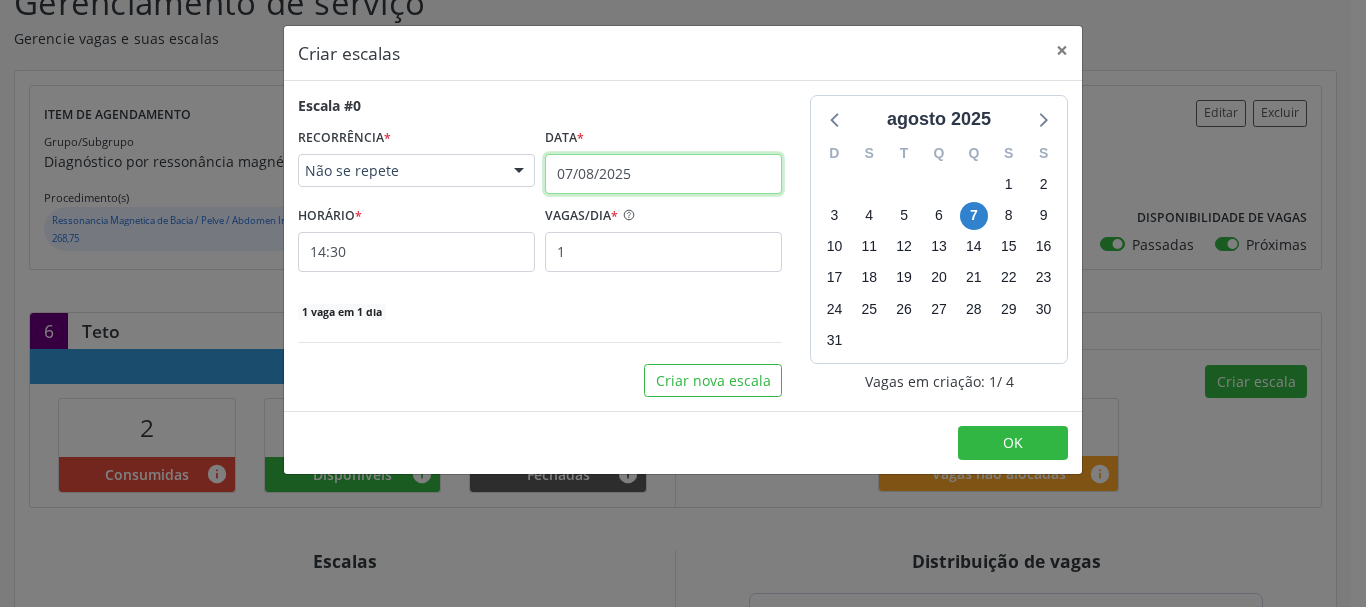 click on "07/08/2025" at bounding box center [663, 174] 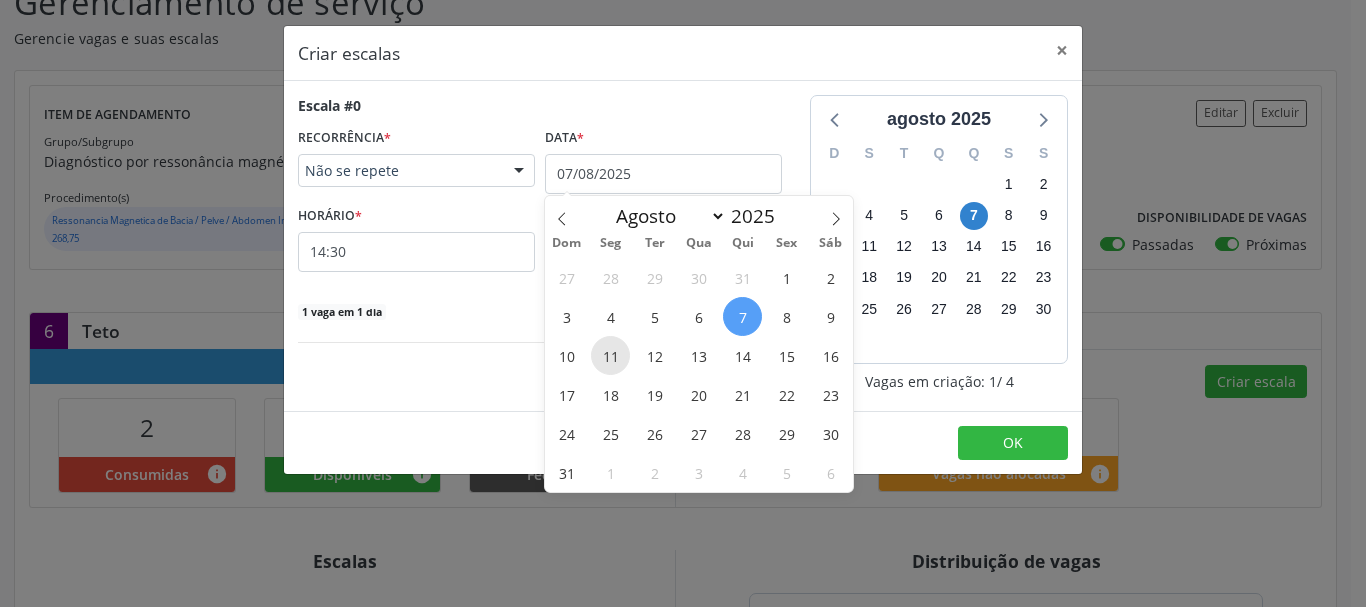 click on "11" at bounding box center (610, 355) 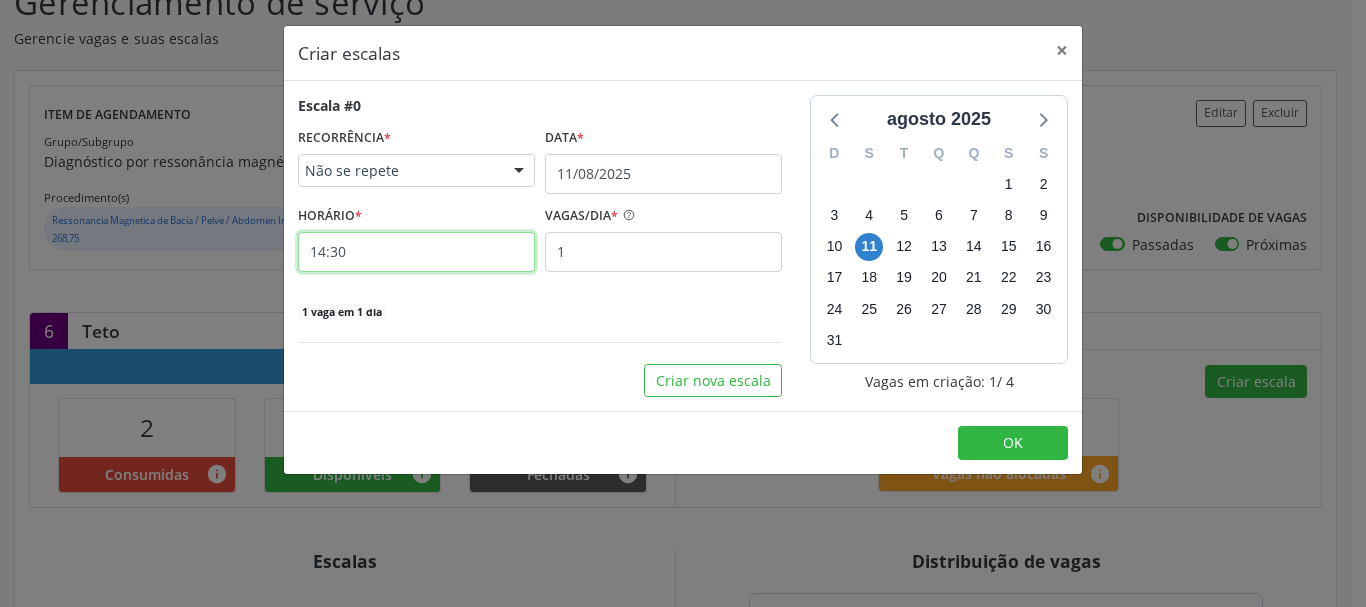 click on "14:30" at bounding box center [416, 252] 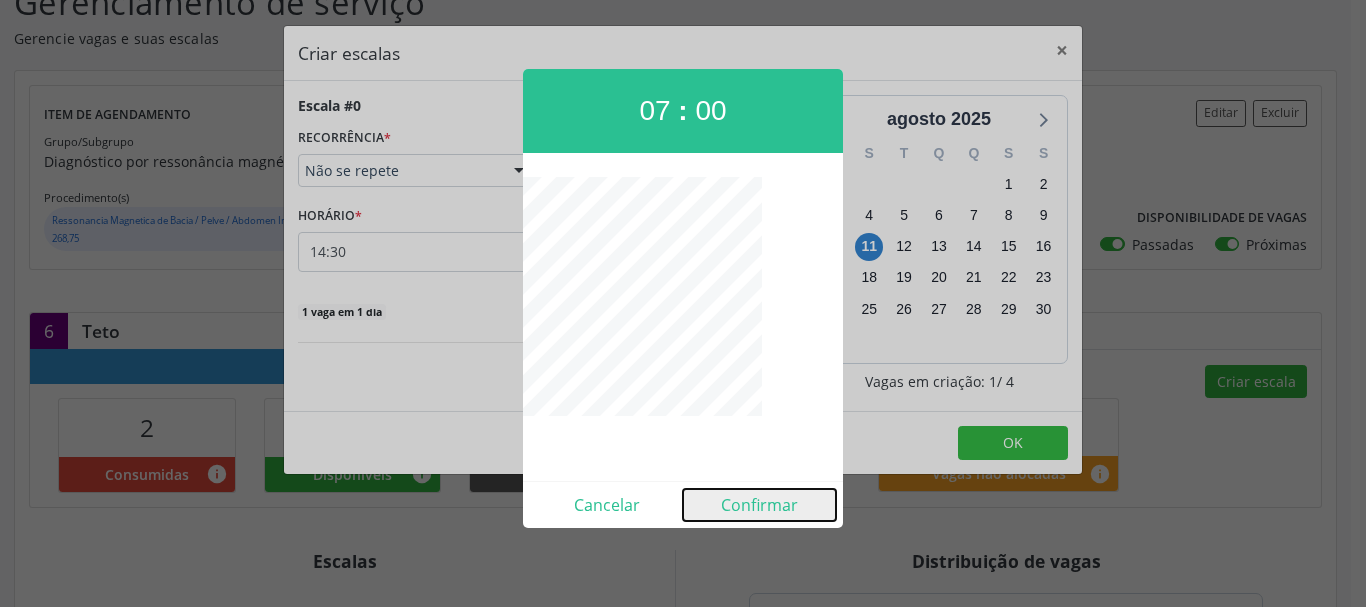 click on "Confirmar" at bounding box center [759, 505] 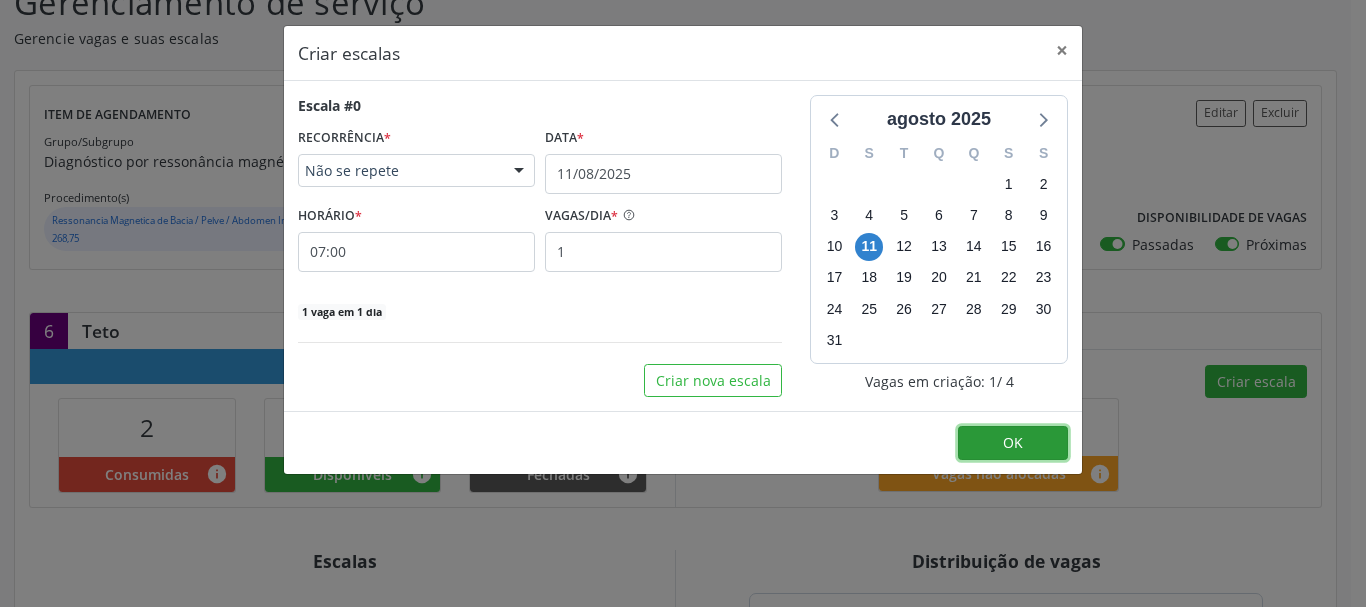 click on "OK" at bounding box center (1013, 443) 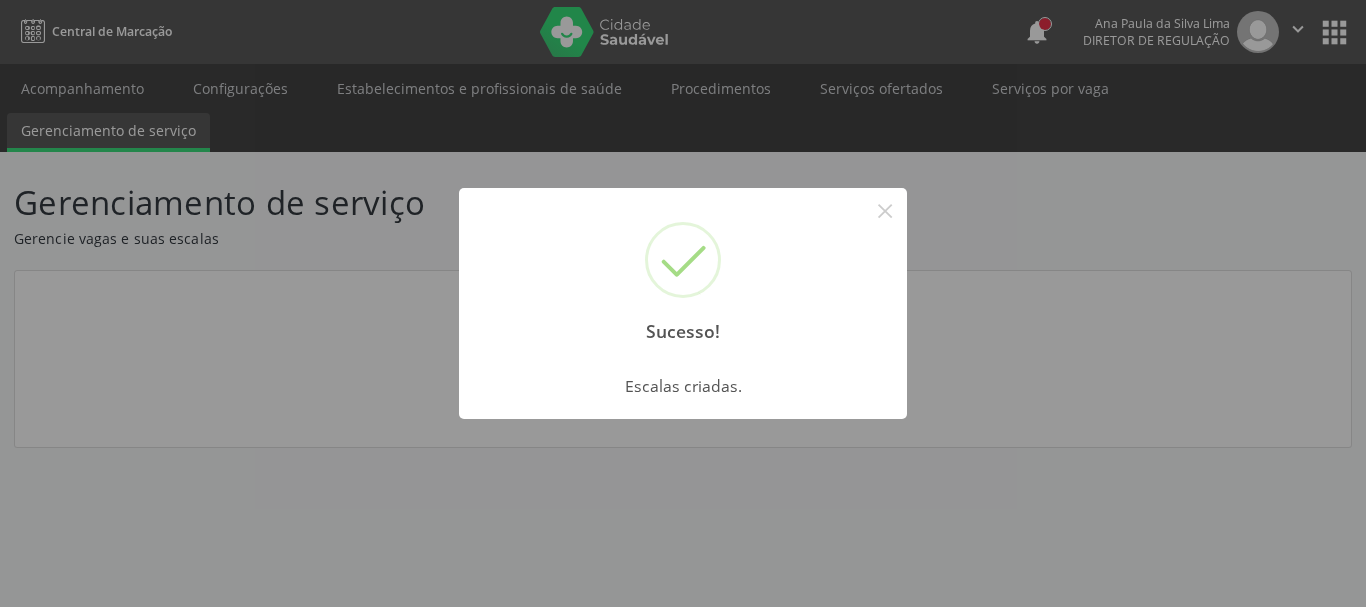 scroll, scrollTop: 0, scrollLeft: 0, axis: both 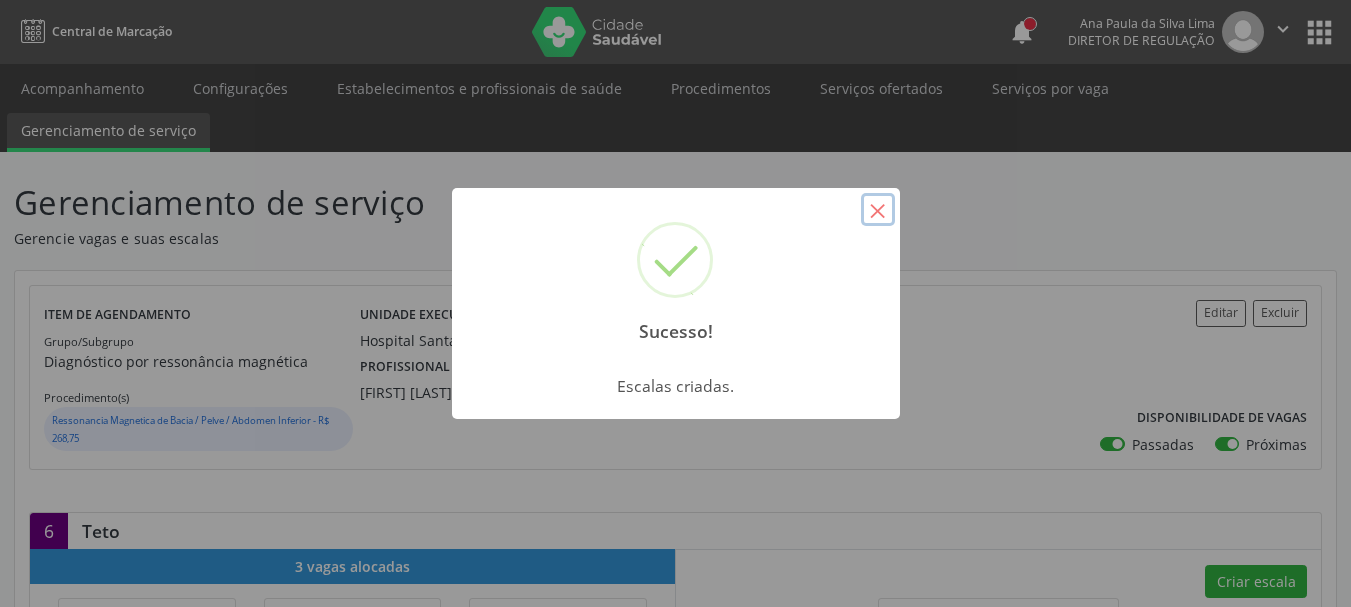 click on "×" at bounding box center [878, 210] 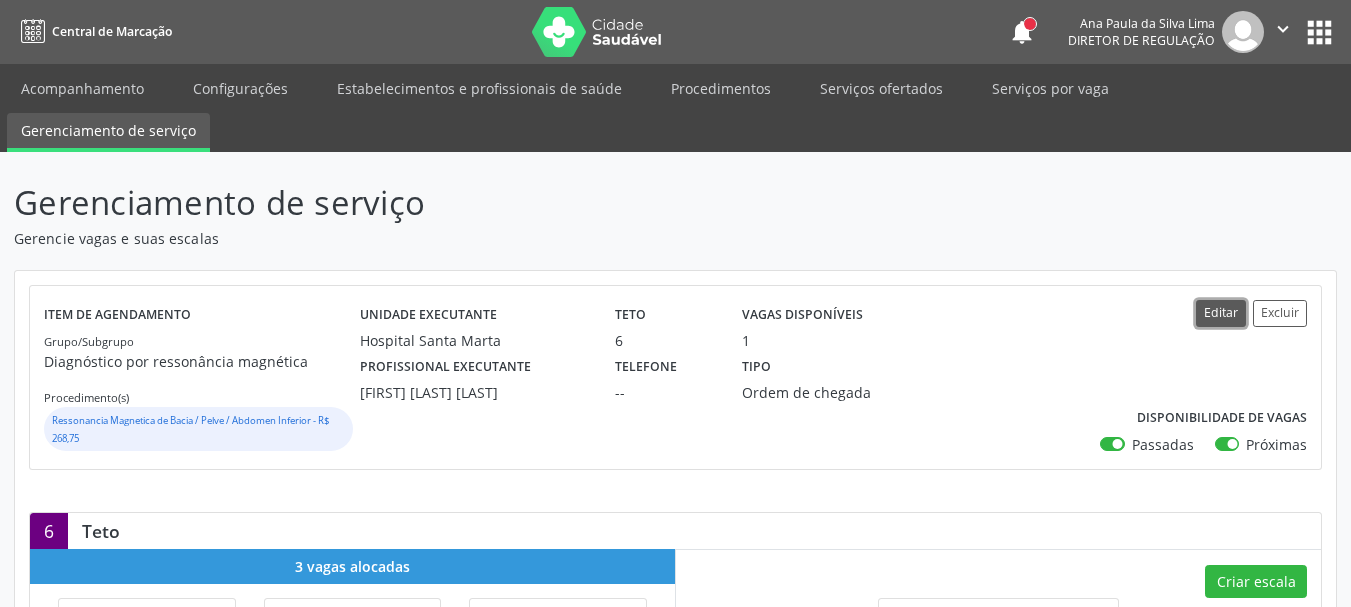 click on "Editar" at bounding box center [1221, 313] 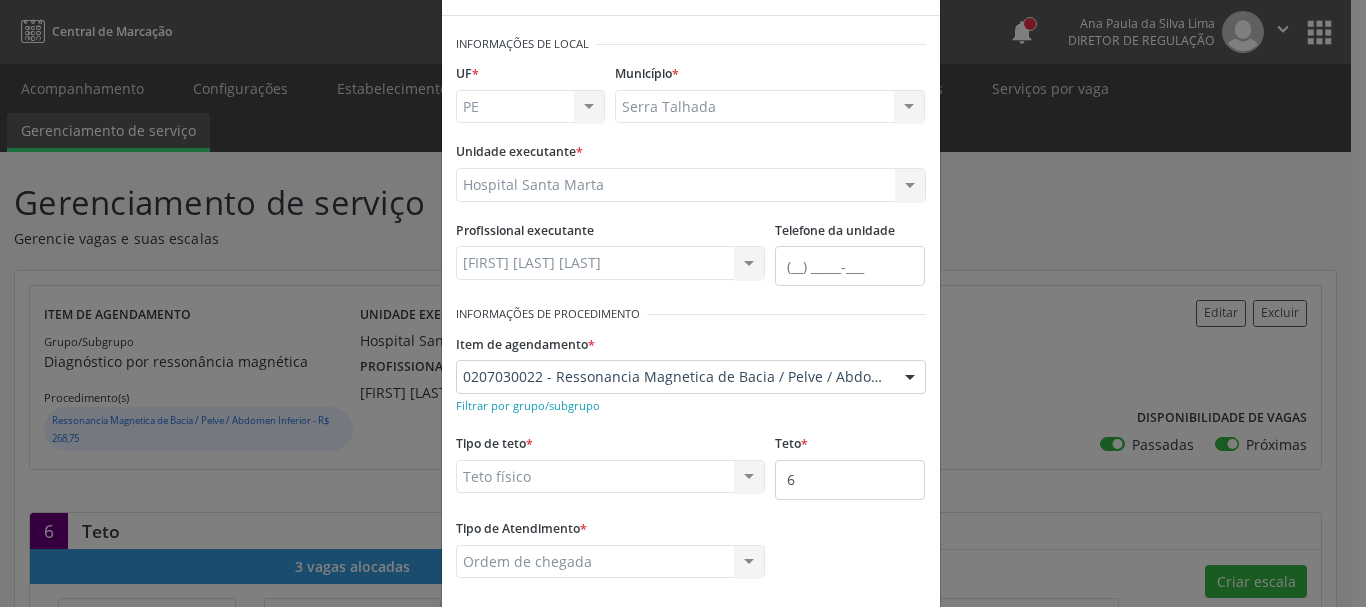 scroll, scrollTop: 100, scrollLeft: 0, axis: vertical 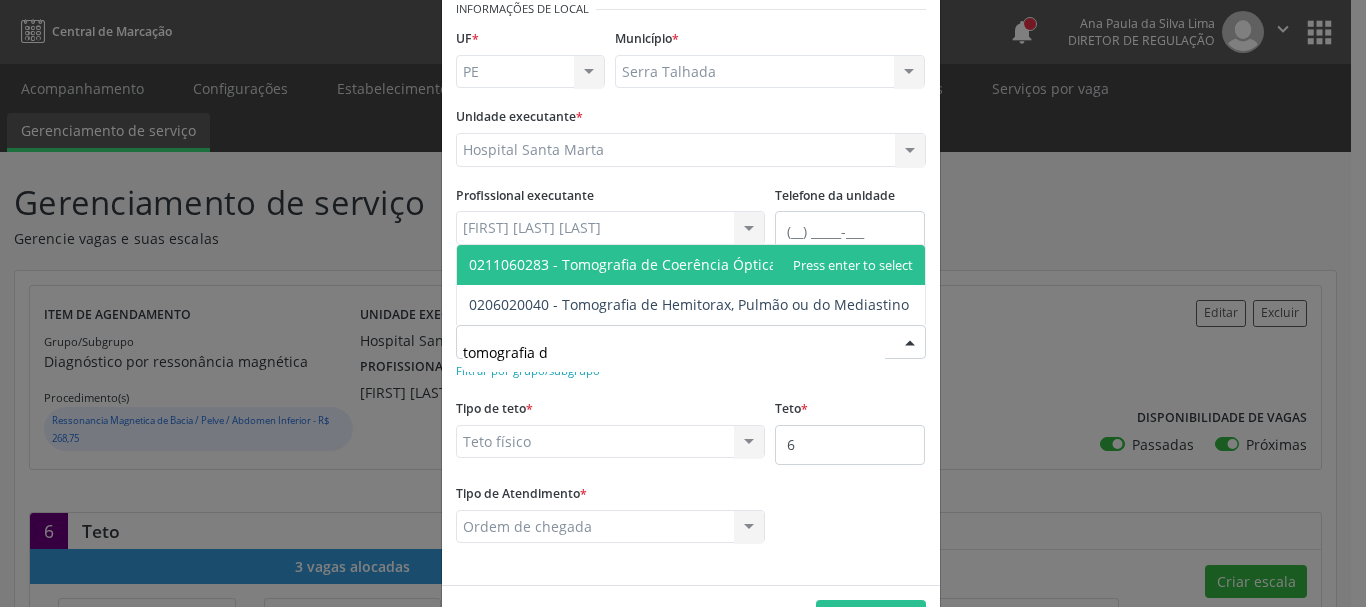 type on "tomografia" 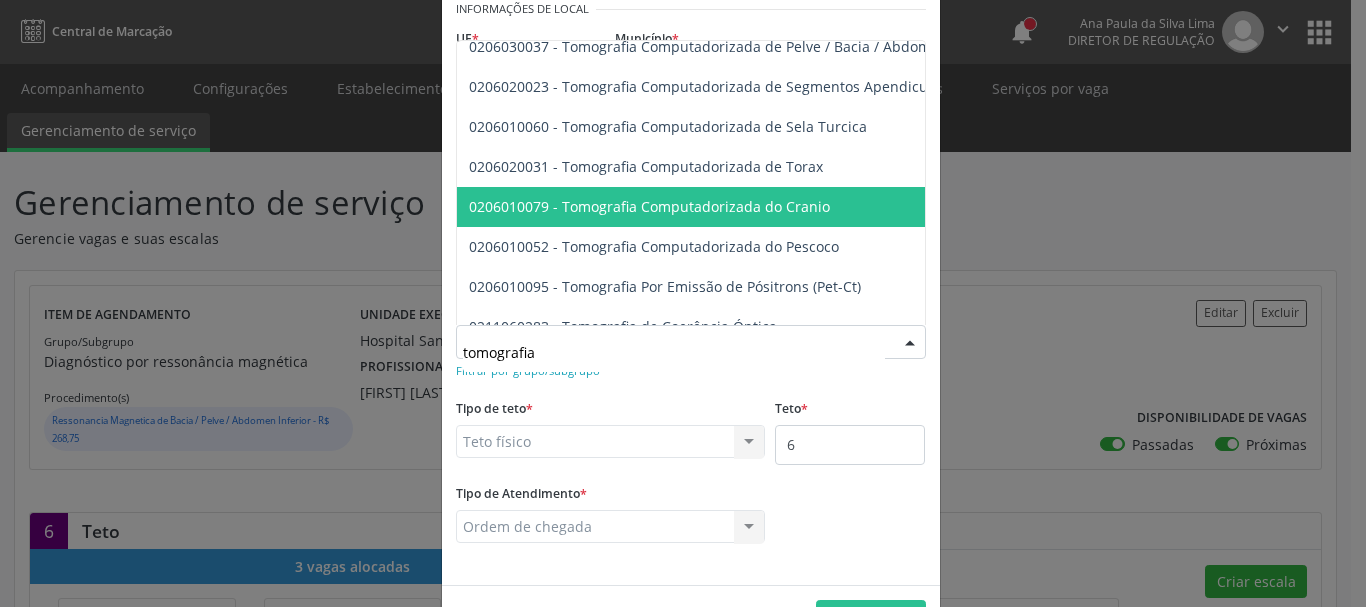 scroll, scrollTop: 400, scrollLeft: 0, axis: vertical 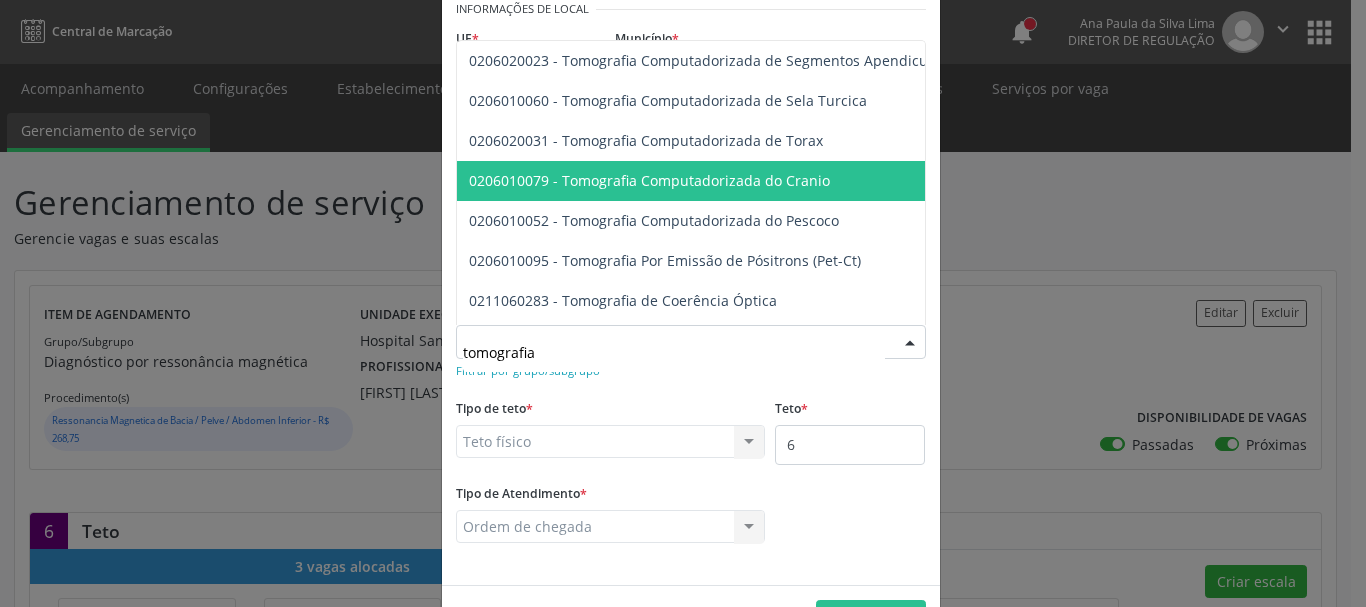 click on "0206010079 - Tomografia Computadorizada do Cranio" at bounding box center [904, 181] 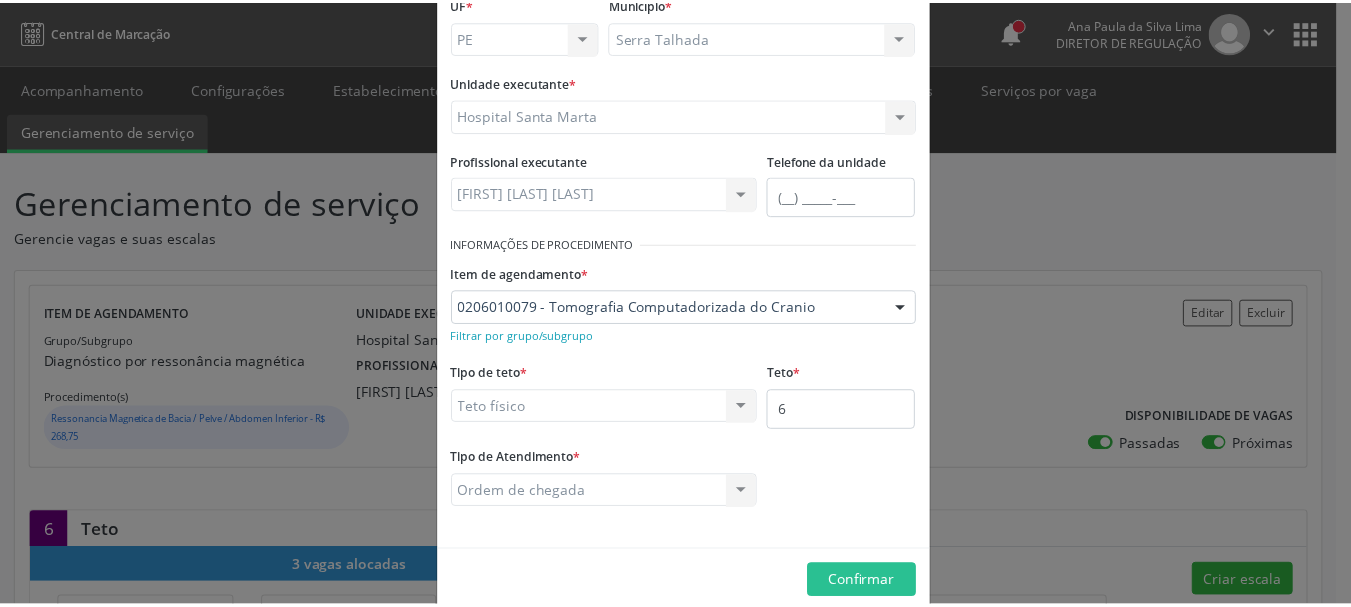 scroll, scrollTop: 166, scrollLeft: 0, axis: vertical 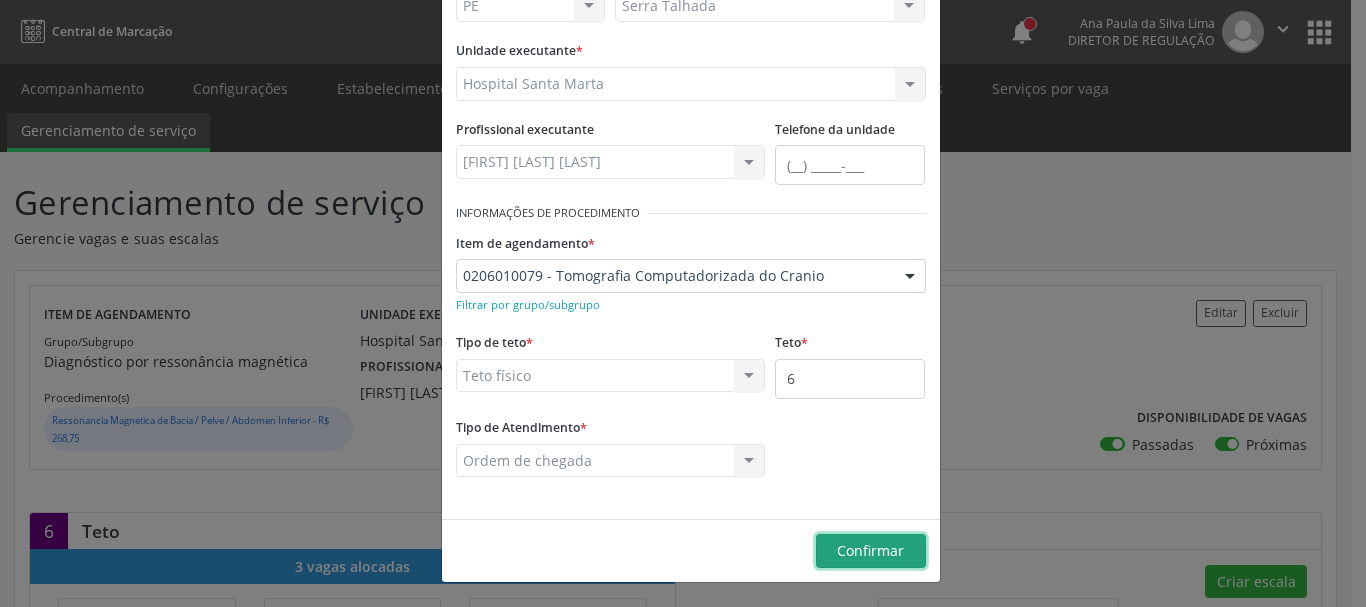 click on "Confirmar" at bounding box center (870, 550) 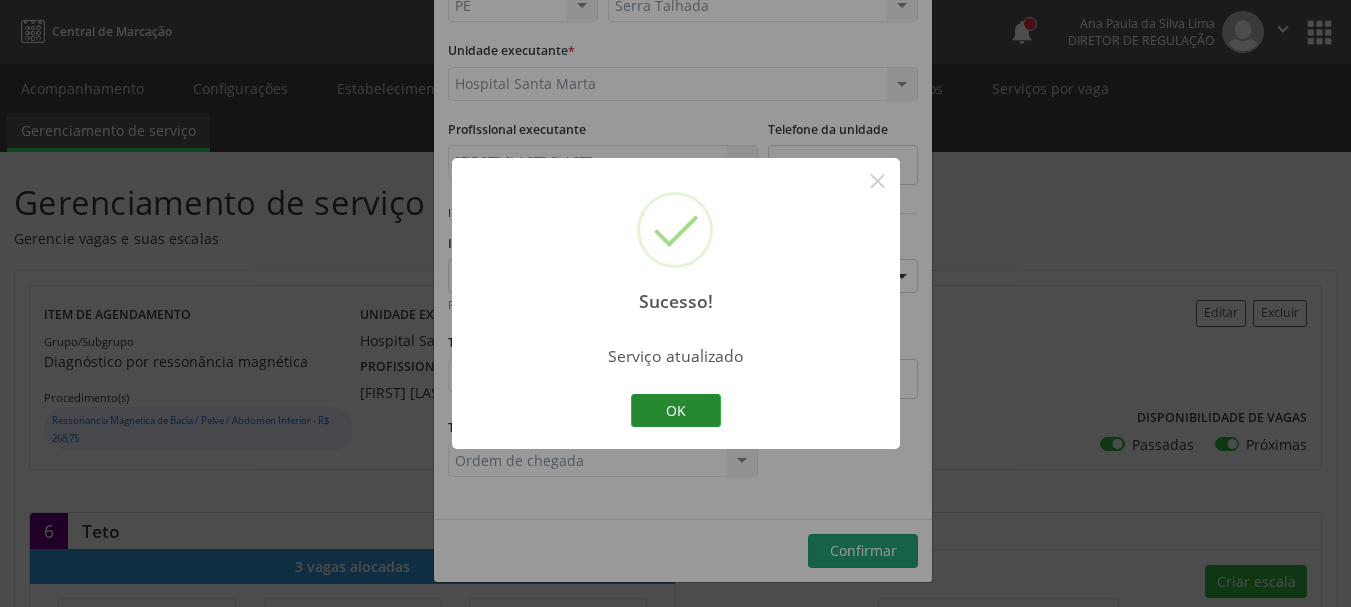 click on "OK" at bounding box center [676, 411] 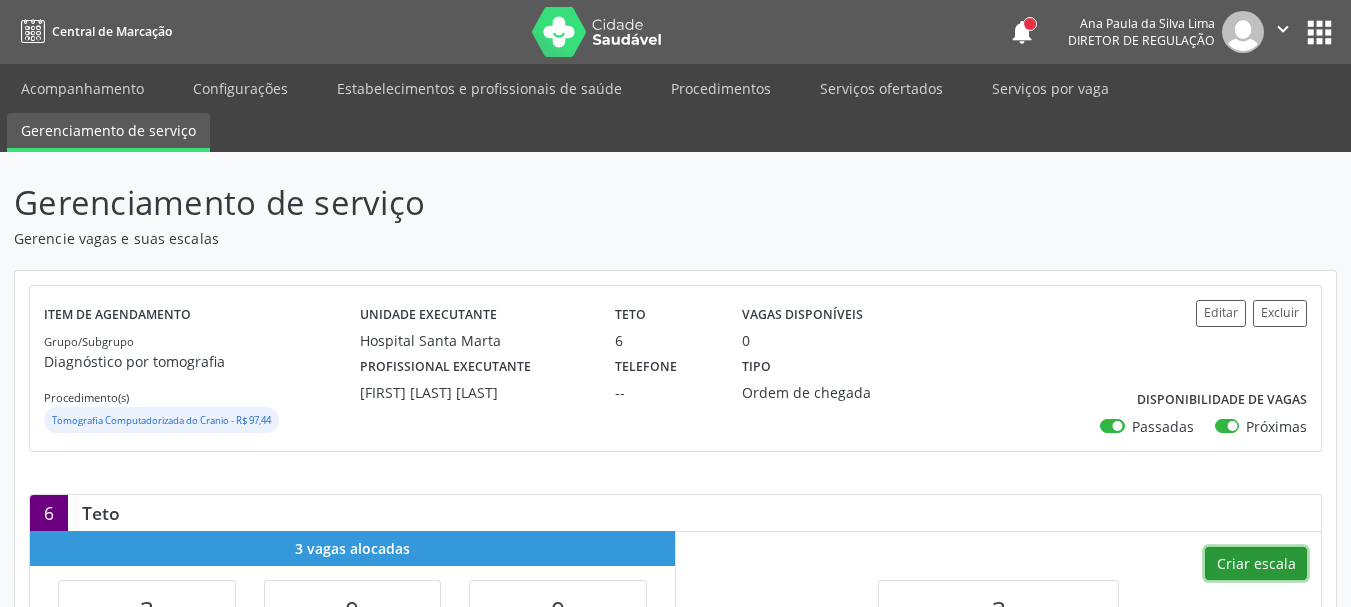 click on "Criar escala" at bounding box center (1256, 564) 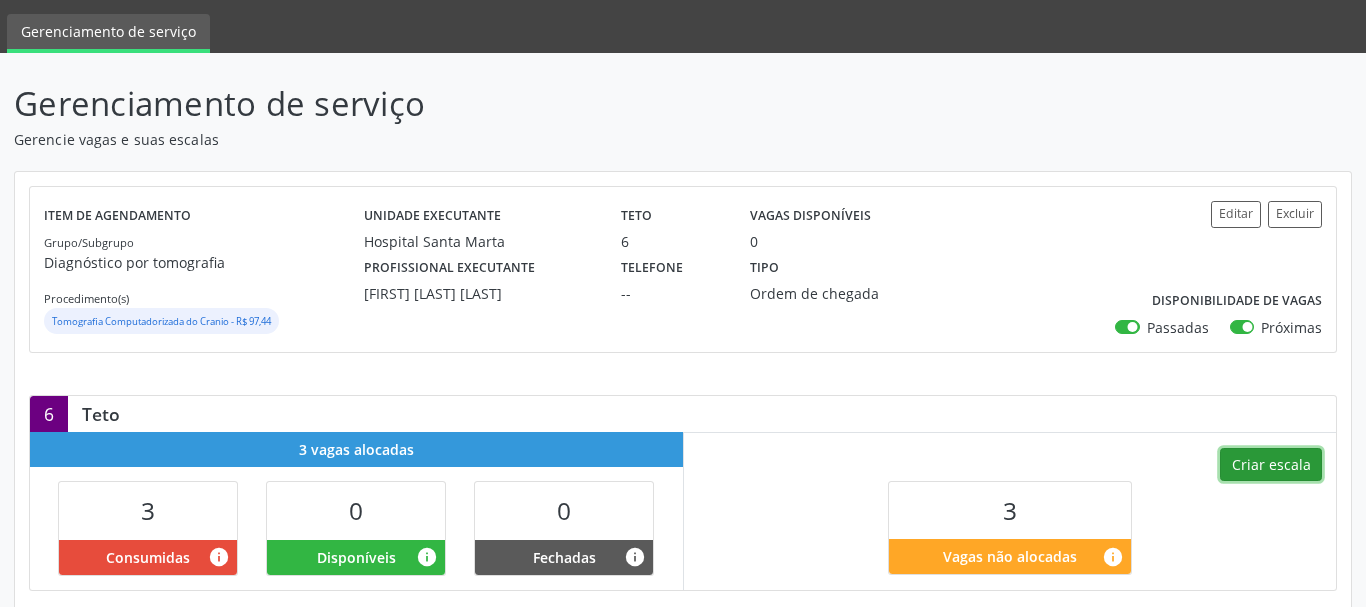 select on "7" 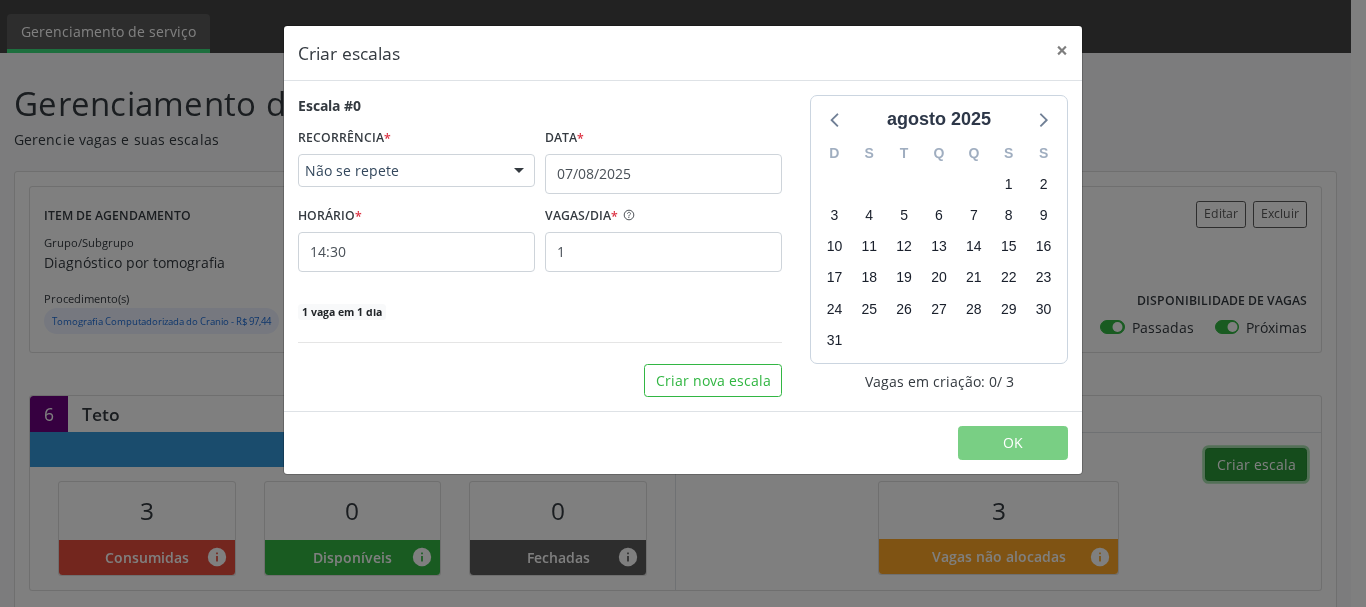 scroll, scrollTop: 100, scrollLeft: 0, axis: vertical 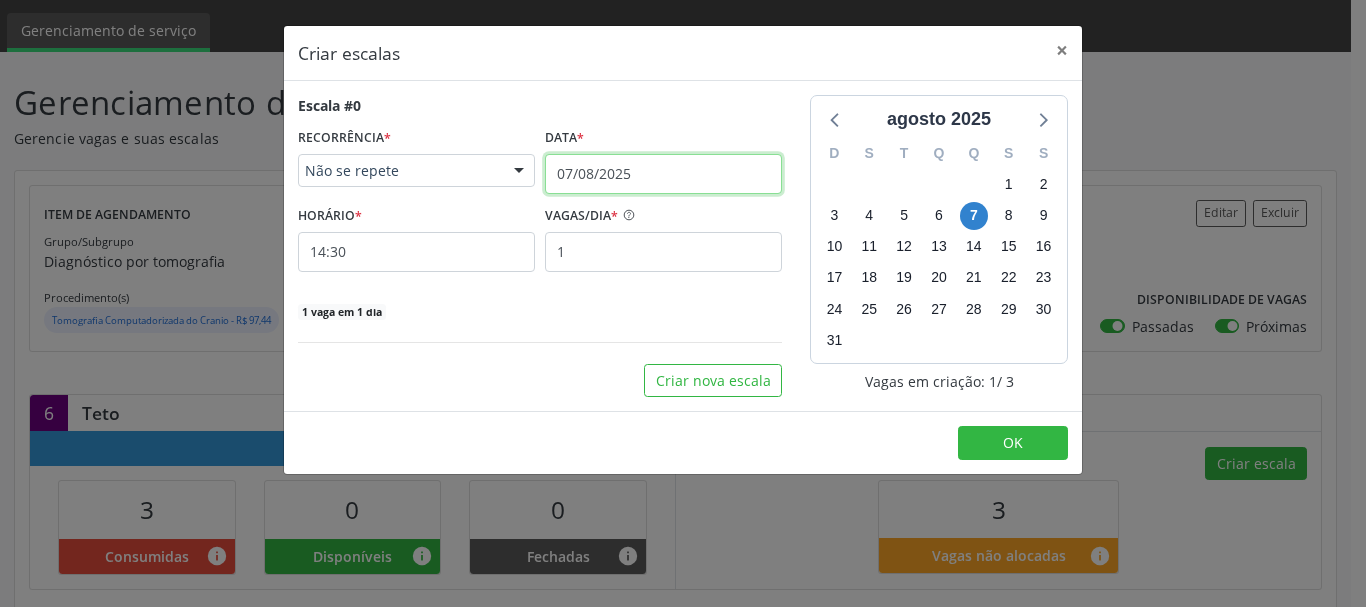 click on "07/08/2025" at bounding box center (663, 174) 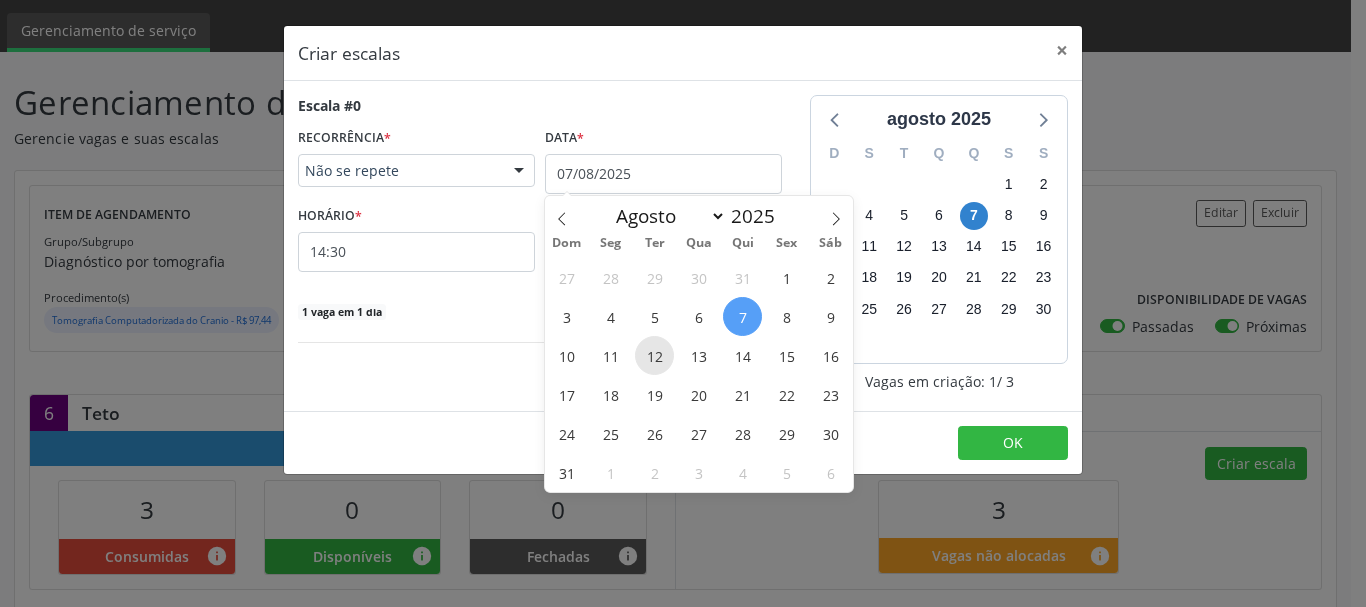 click on "12" at bounding box center [654, 355] 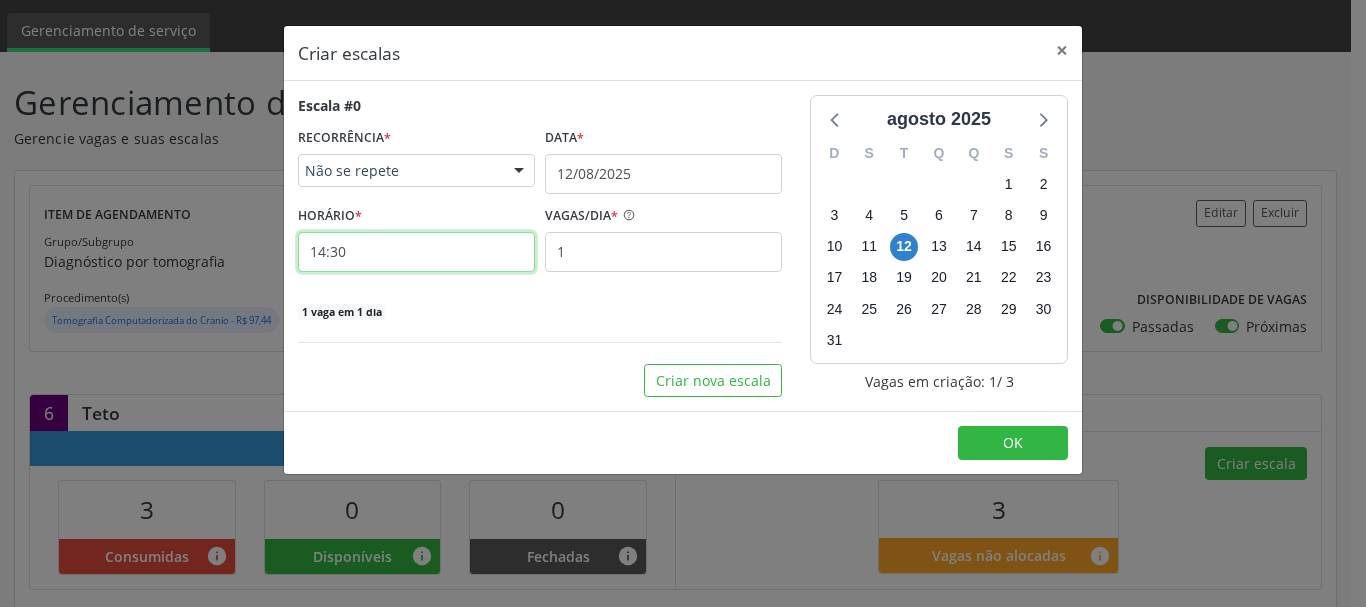 click on "14:30" at bounding box center (416, 252) 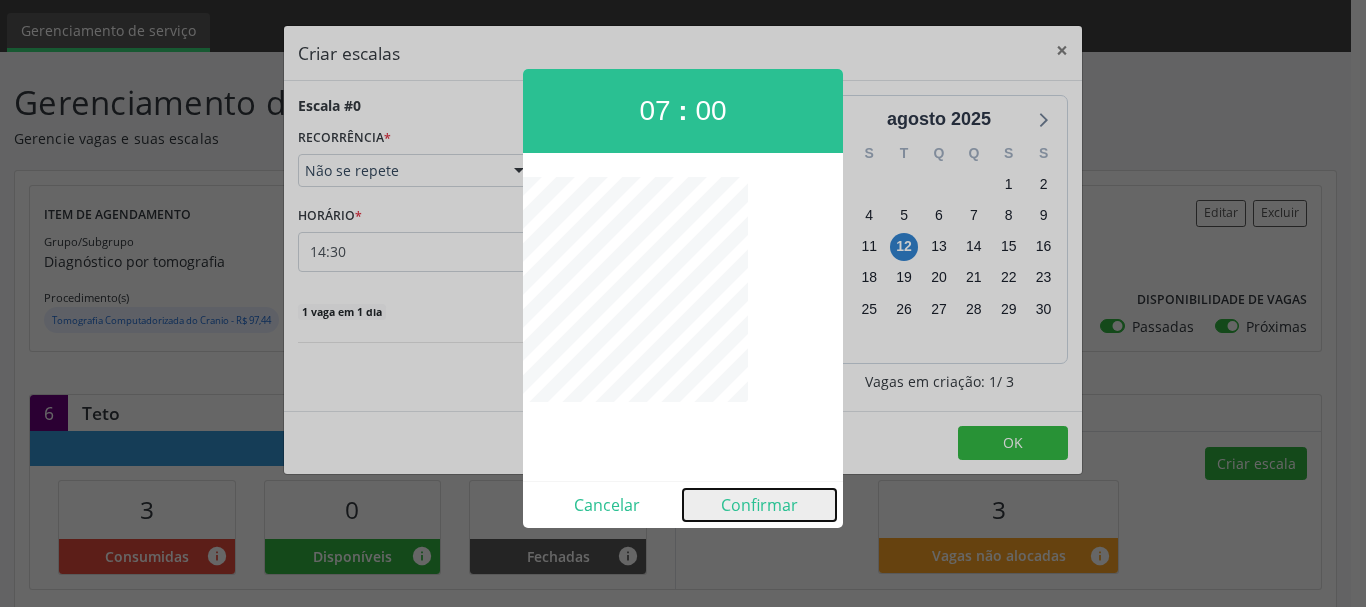 click on "Confirmar" at bounding box center (759, 505) 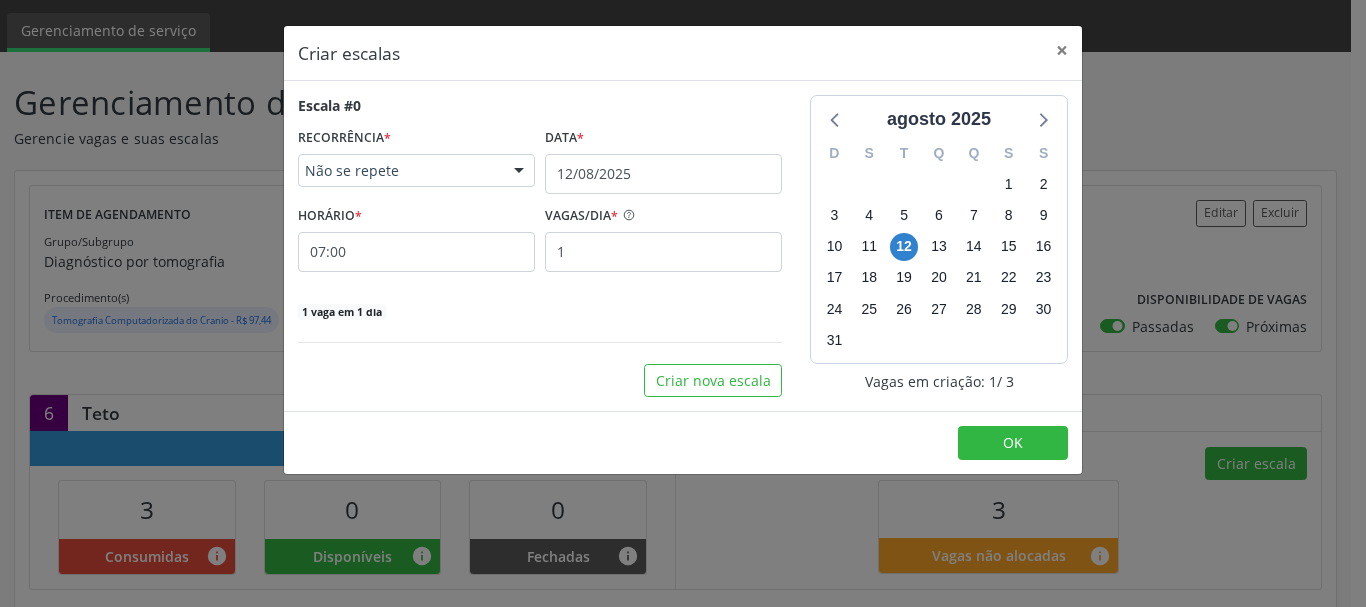 click on "OK" at bounding box center (683, 442) 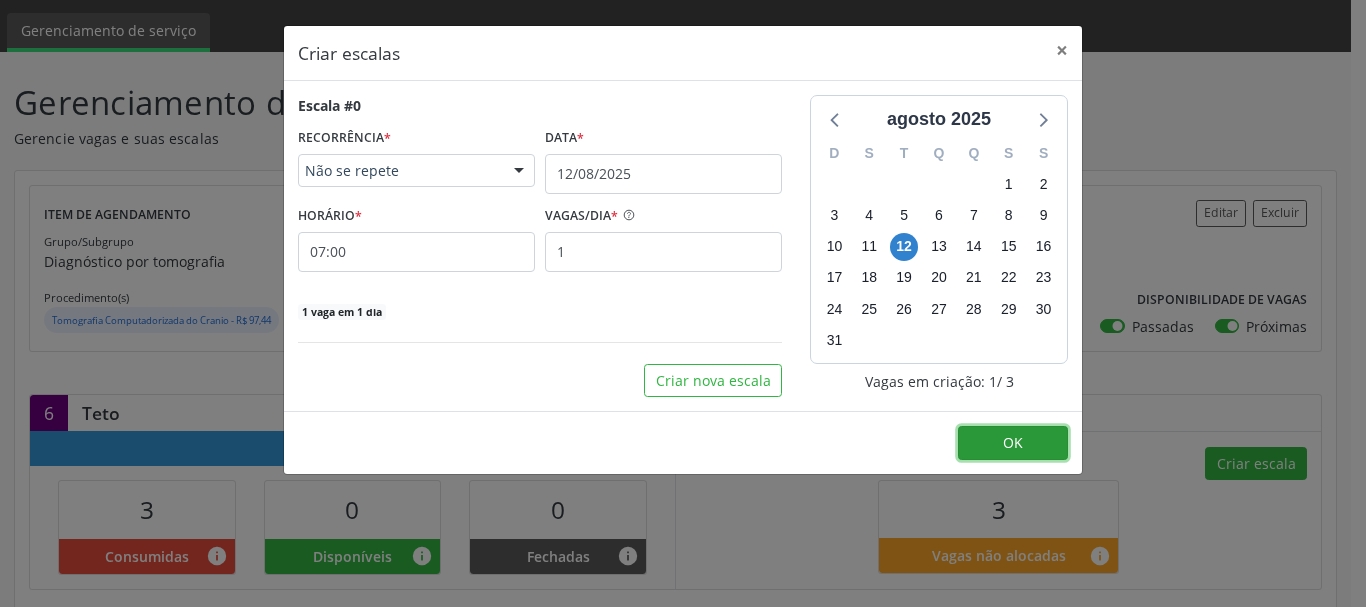click on "OK" at bounding box center [1013, 442] 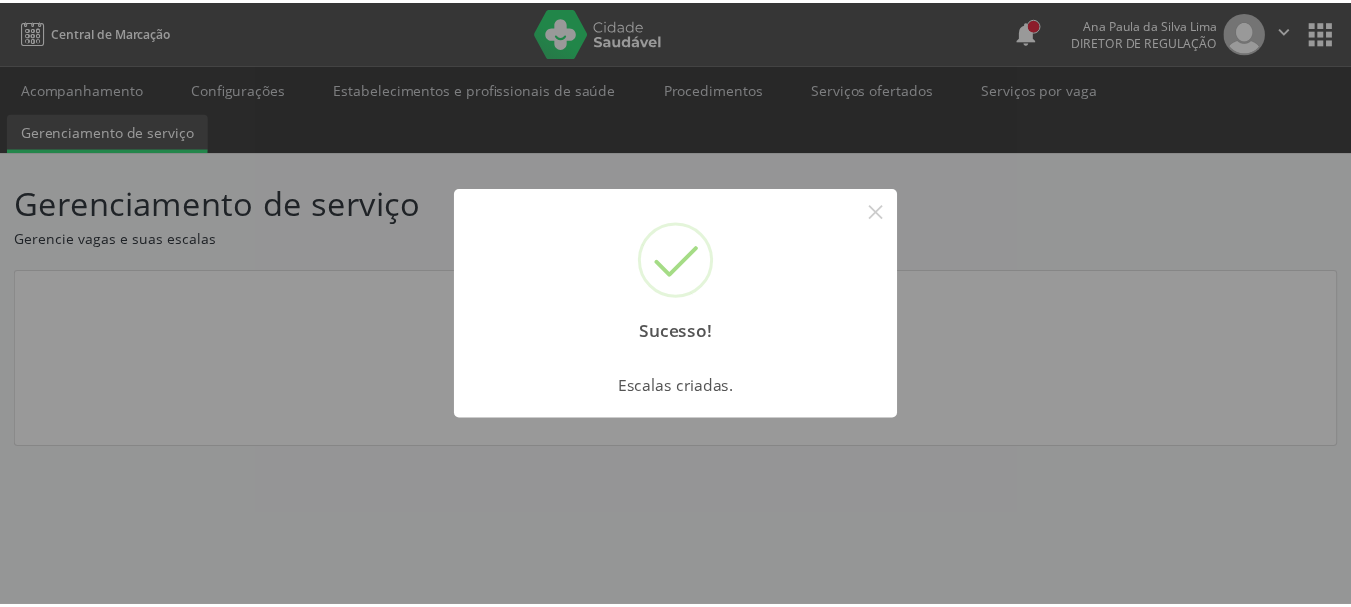 scroll, scrollTop: 0, scrollLeft: 0, axis: both 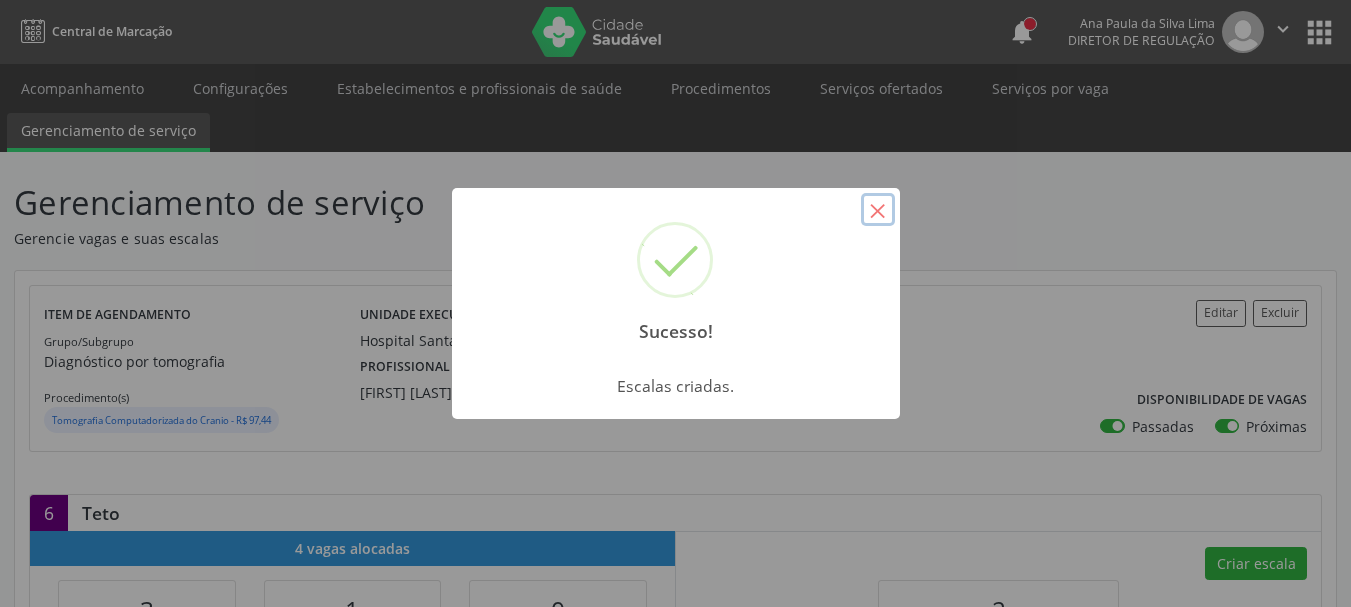 click on "×" at bounding box center (878, 210) 